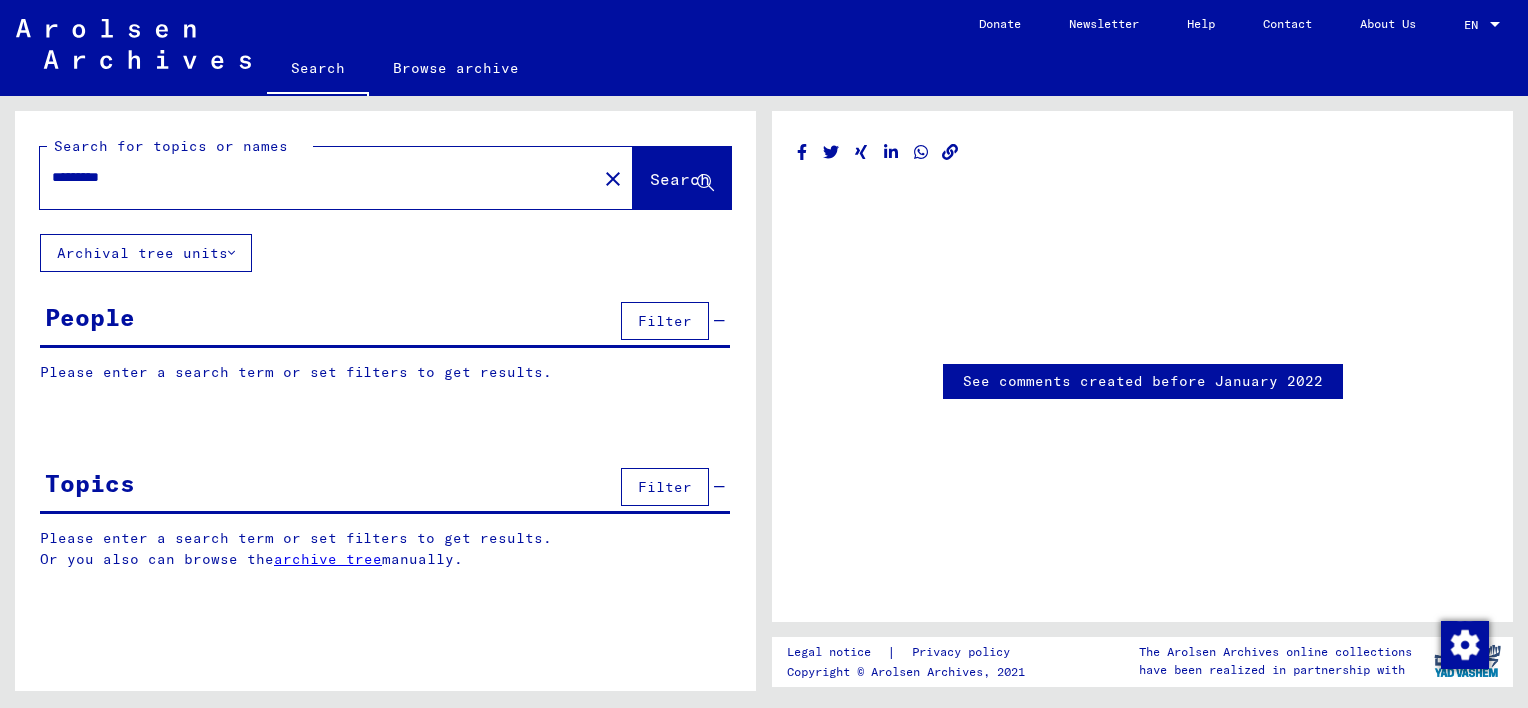 scroll, scrollTop: 0, scrollLeft: 0, axis: both 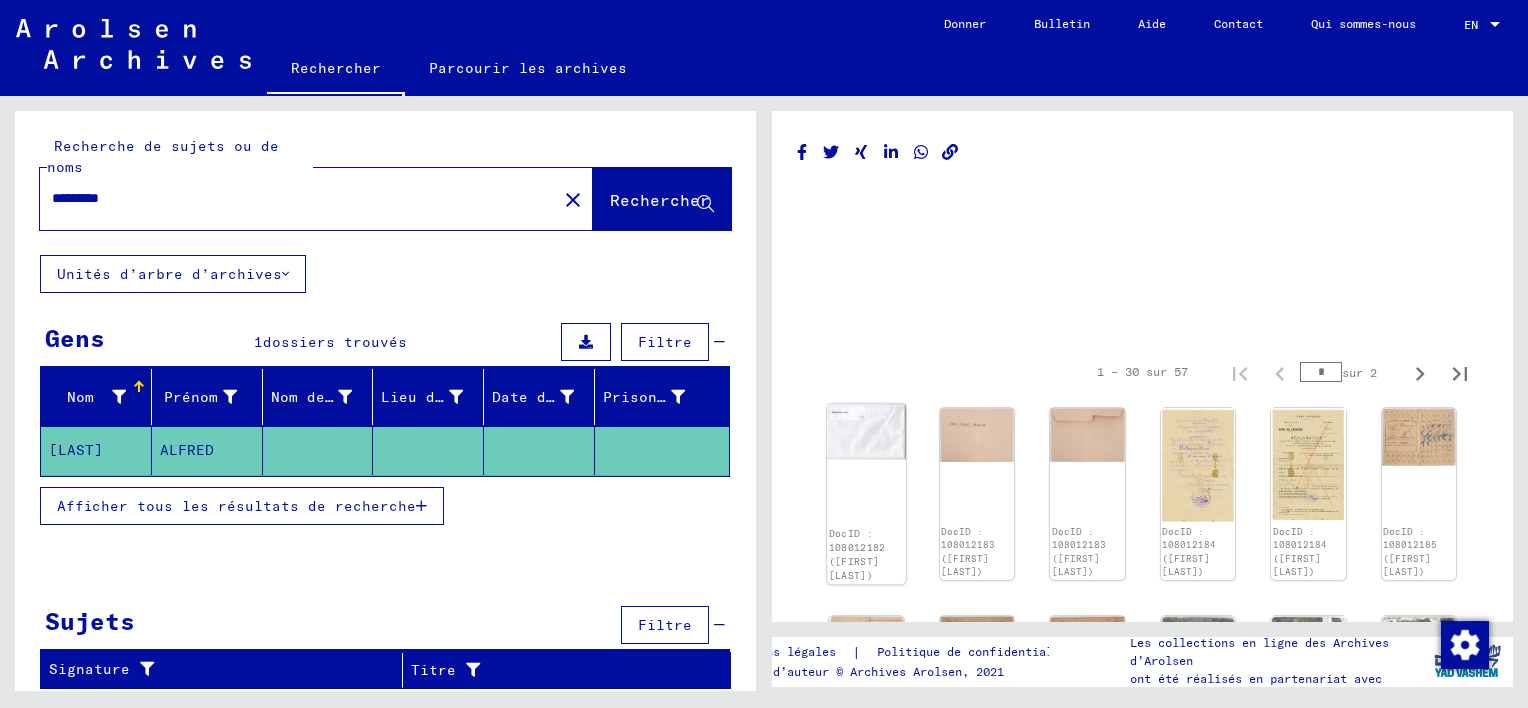 click 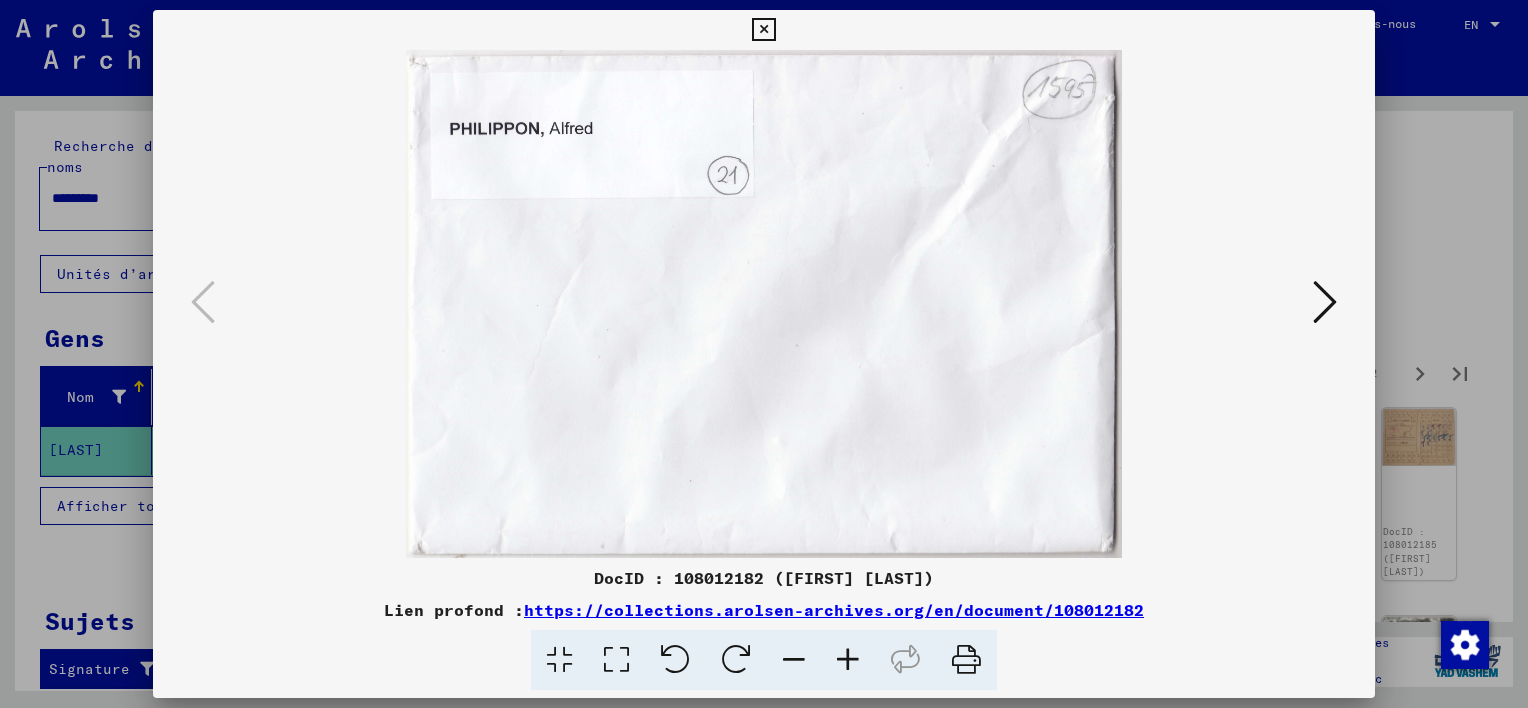 click at bounding box center [1325, 302] 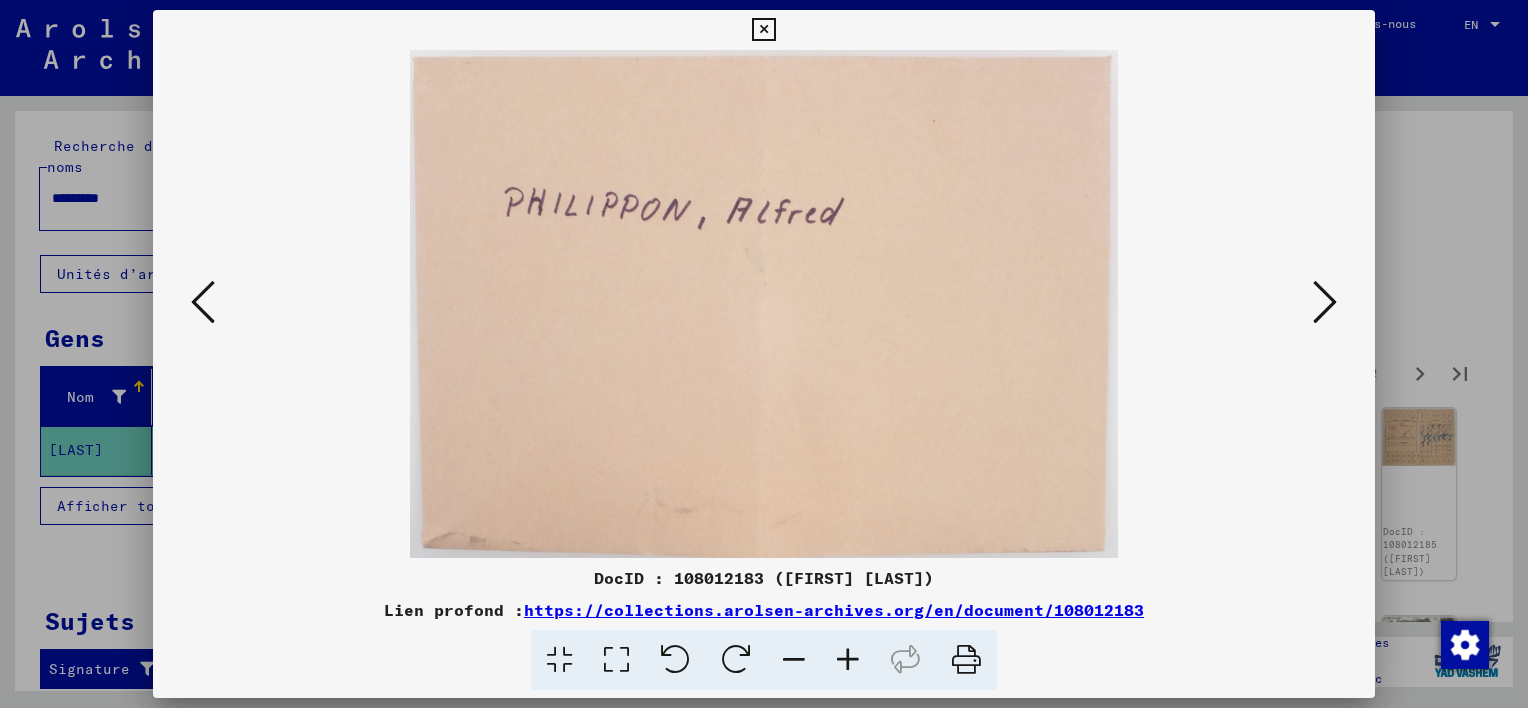 click at bounding box center (1325, 302) 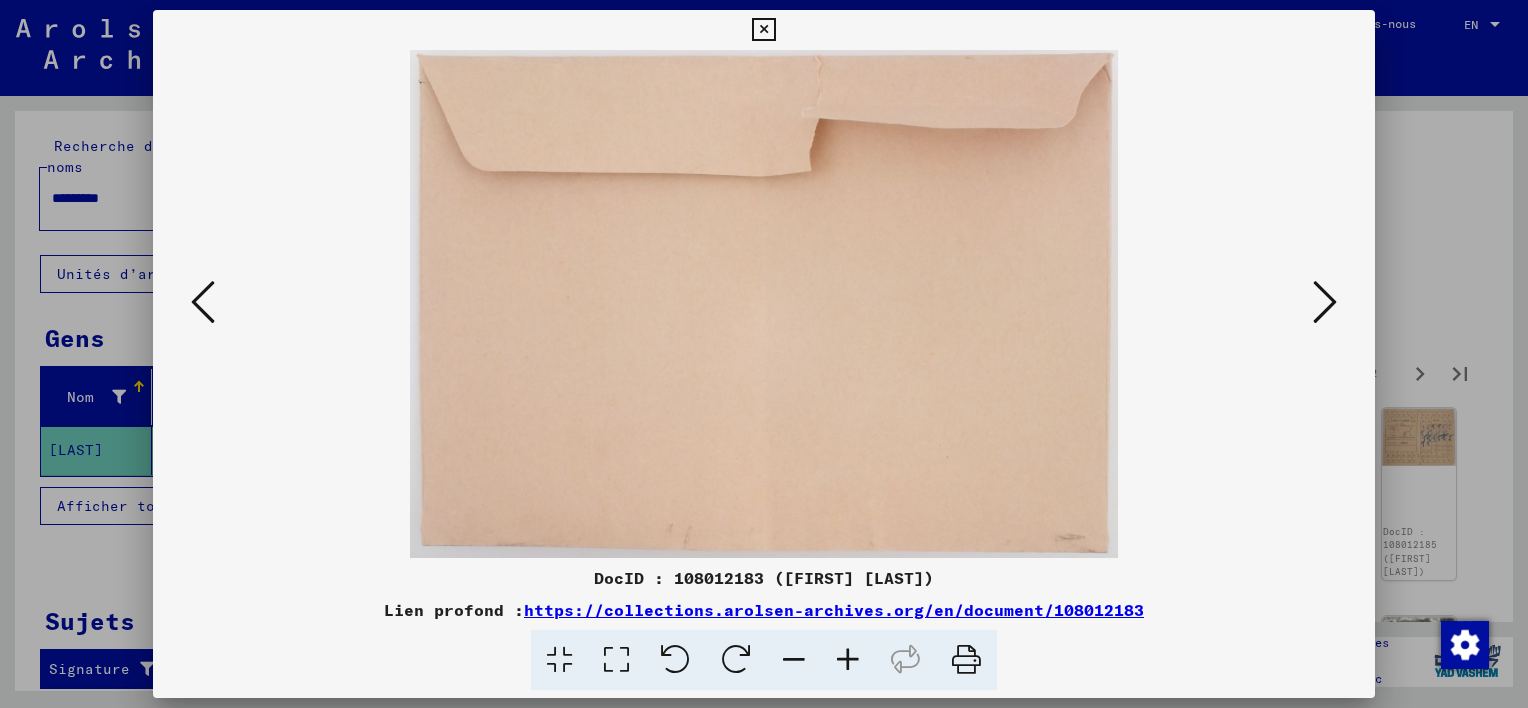 click at bounding box center [1325, 302] 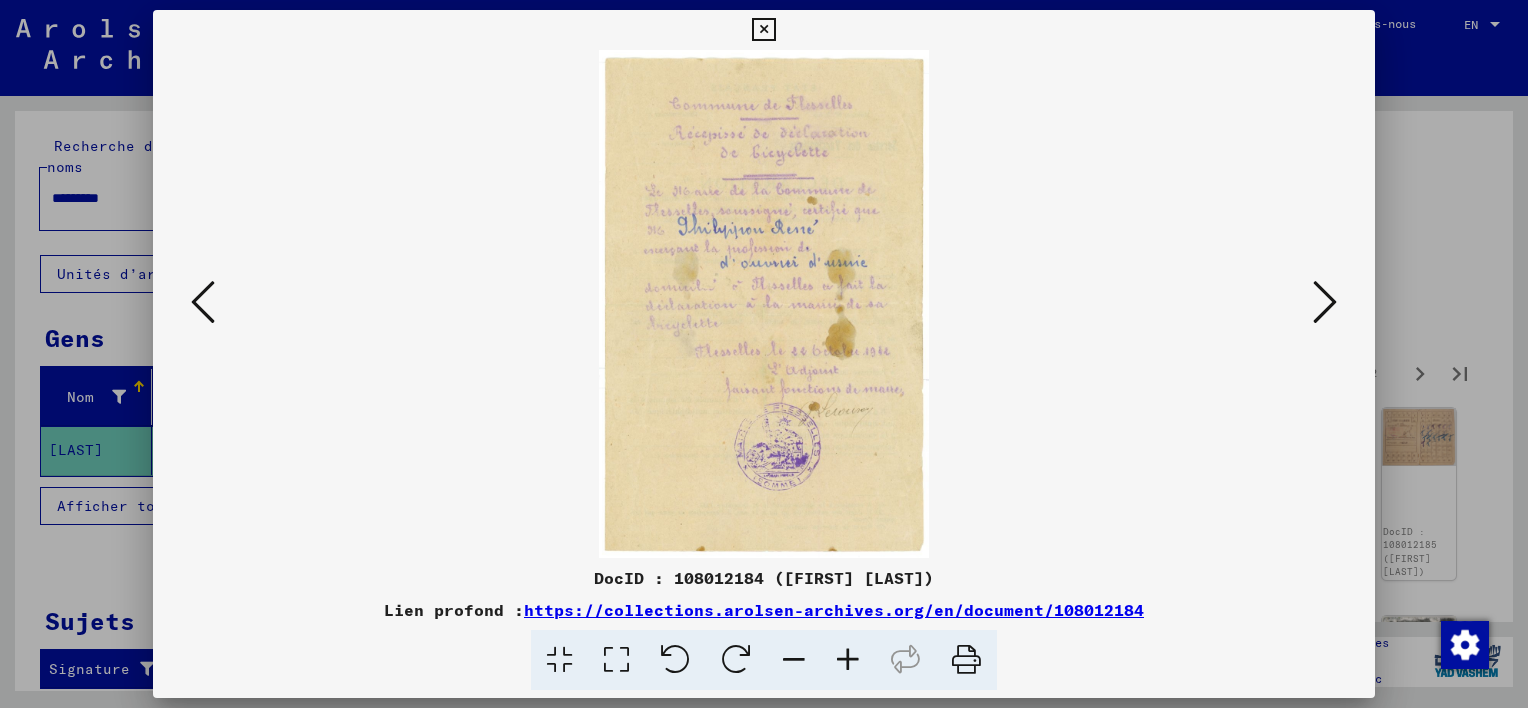 click at bounding box center [1325, 302] 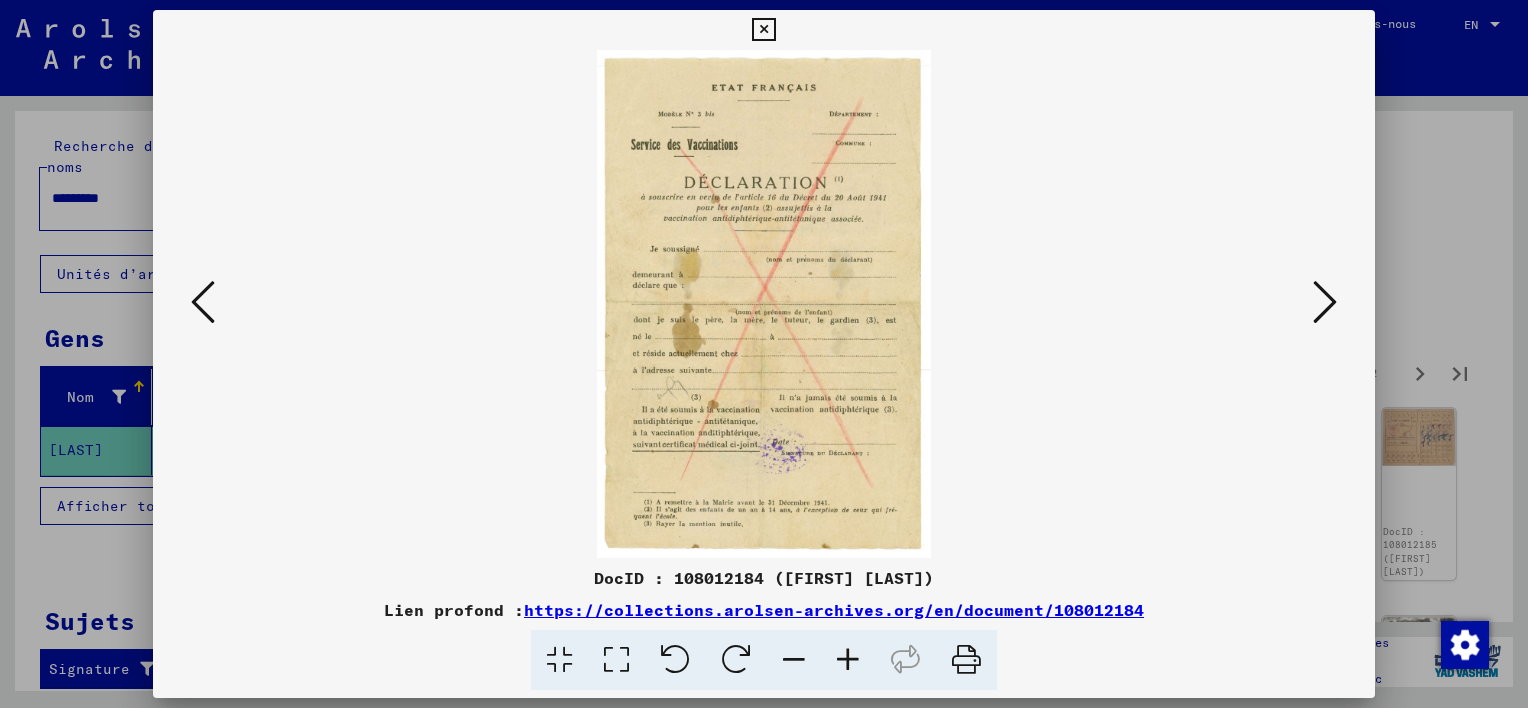click at bounding box center (1325, 302) 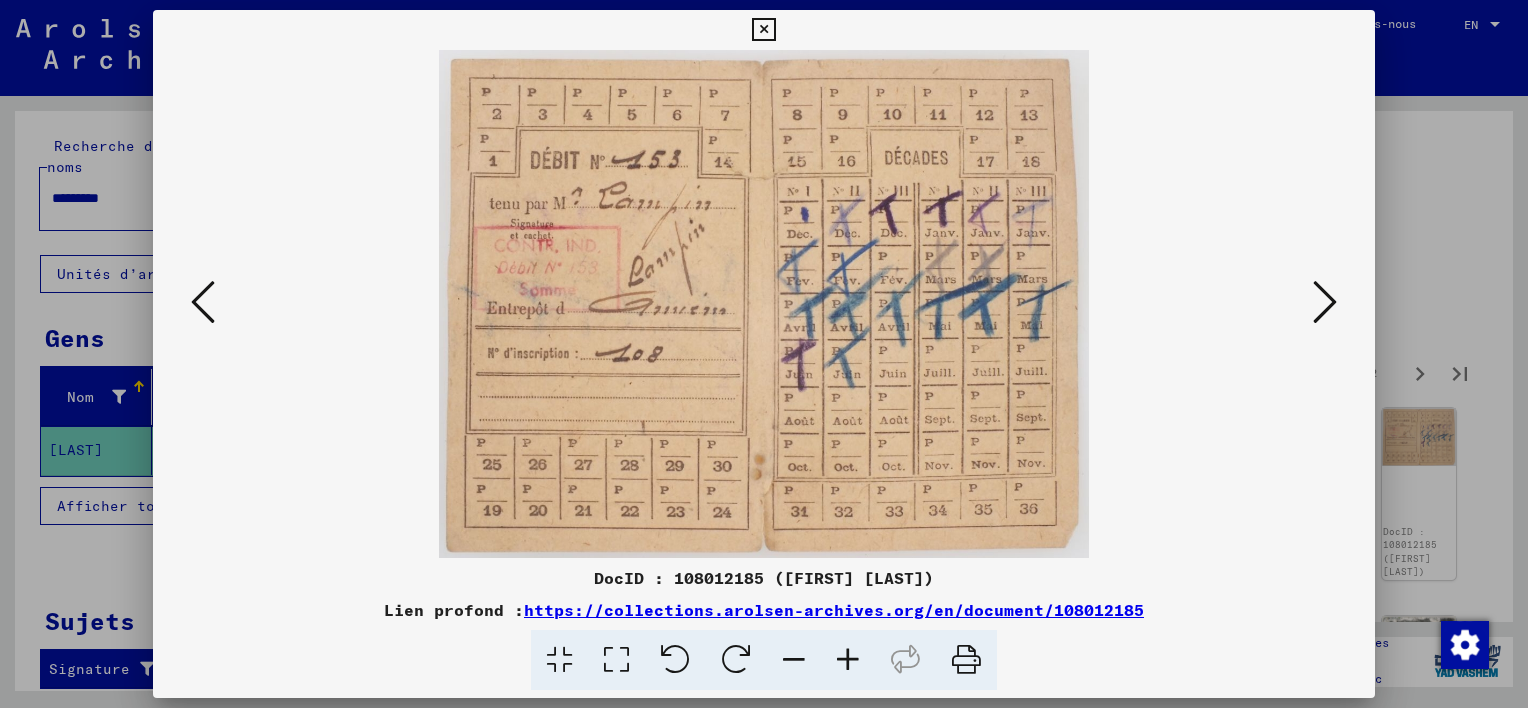 click at bounding box center (1325, 302) 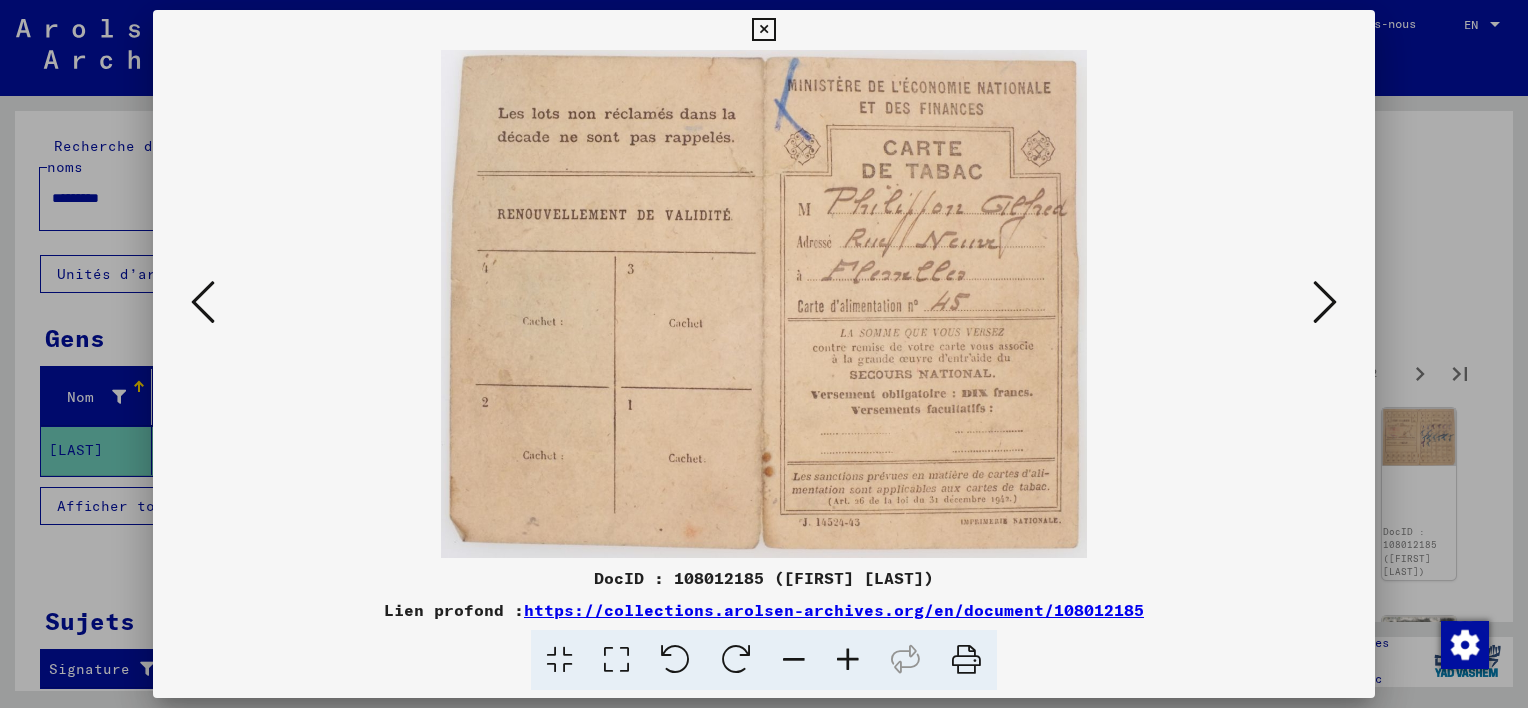 click at bounding box center [1325, 302] 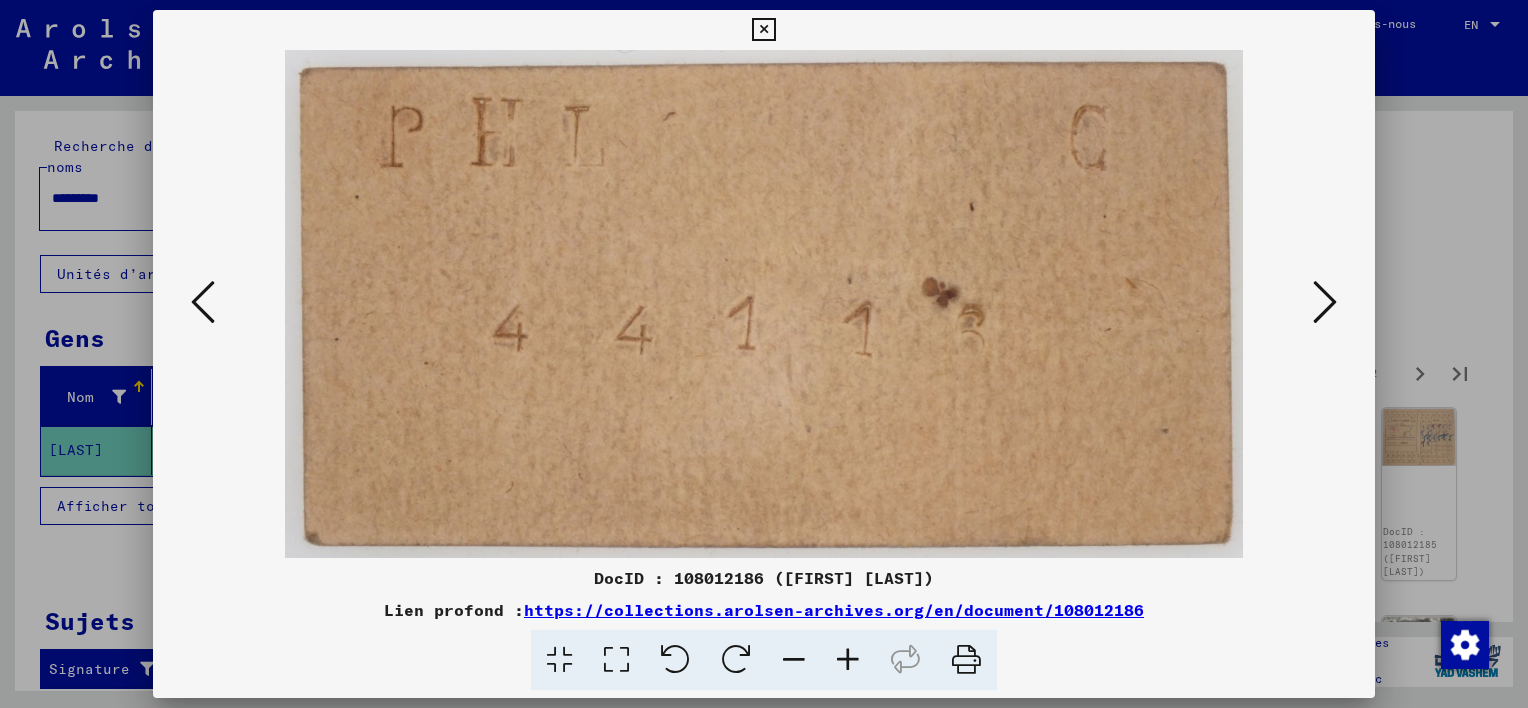 click at bounding box center (1325, 302) 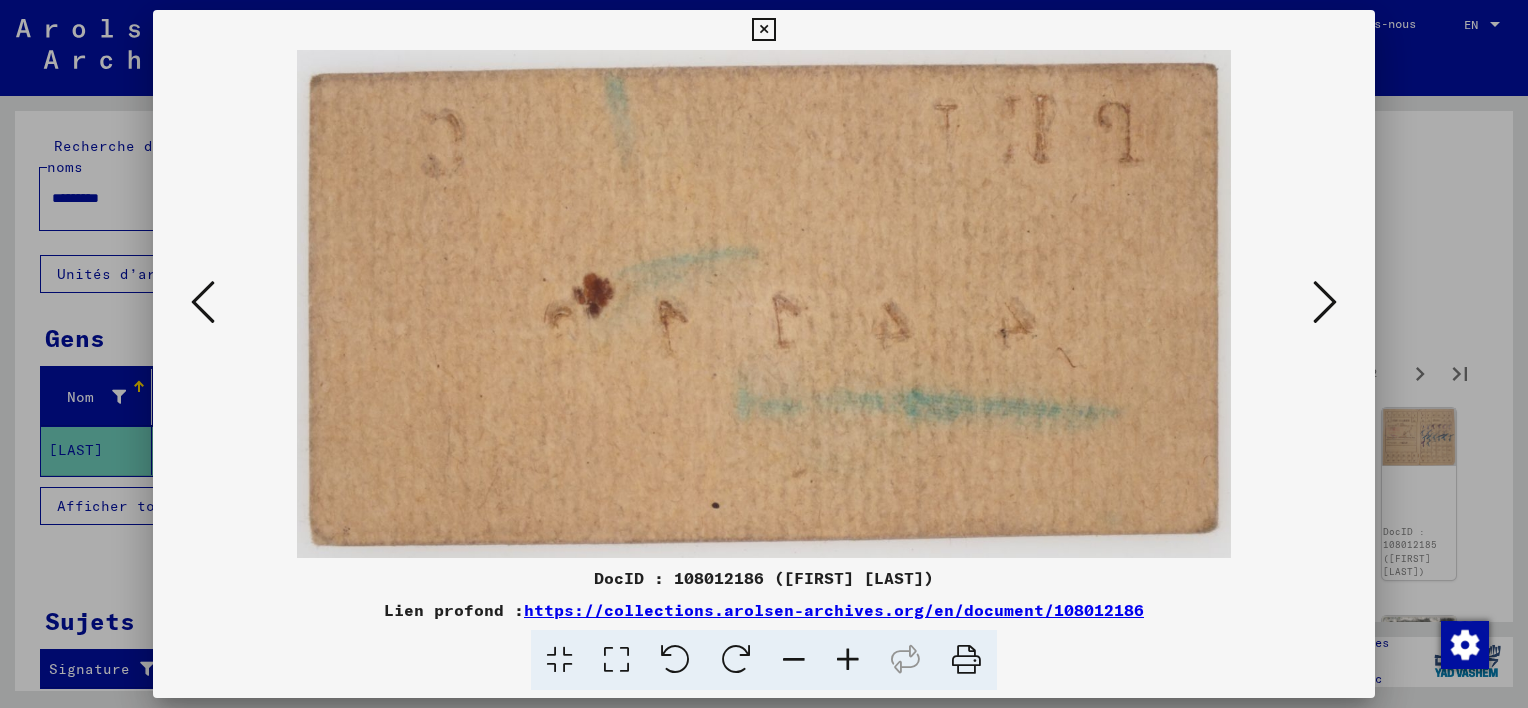 click at bounding box center (1325, 302) 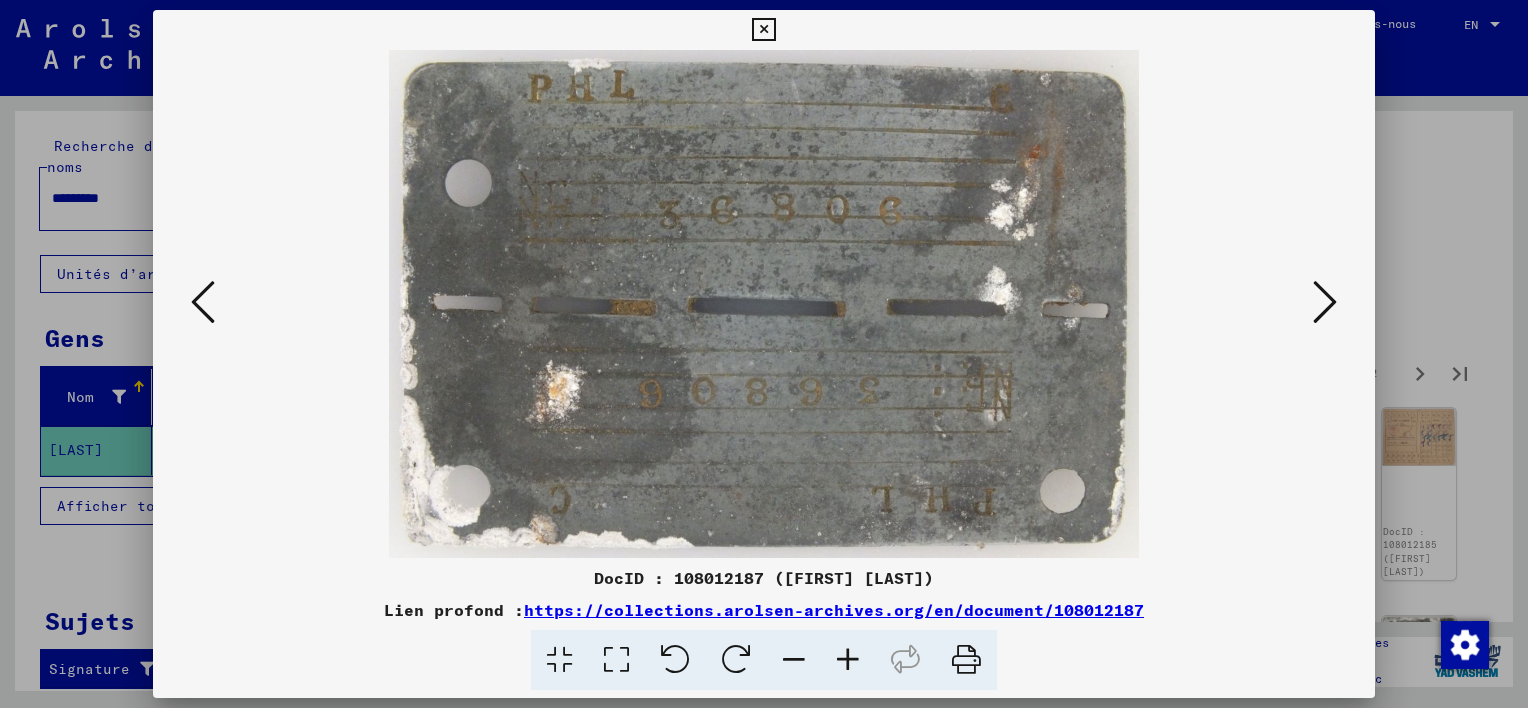 click at bounding box center (1325, 302) 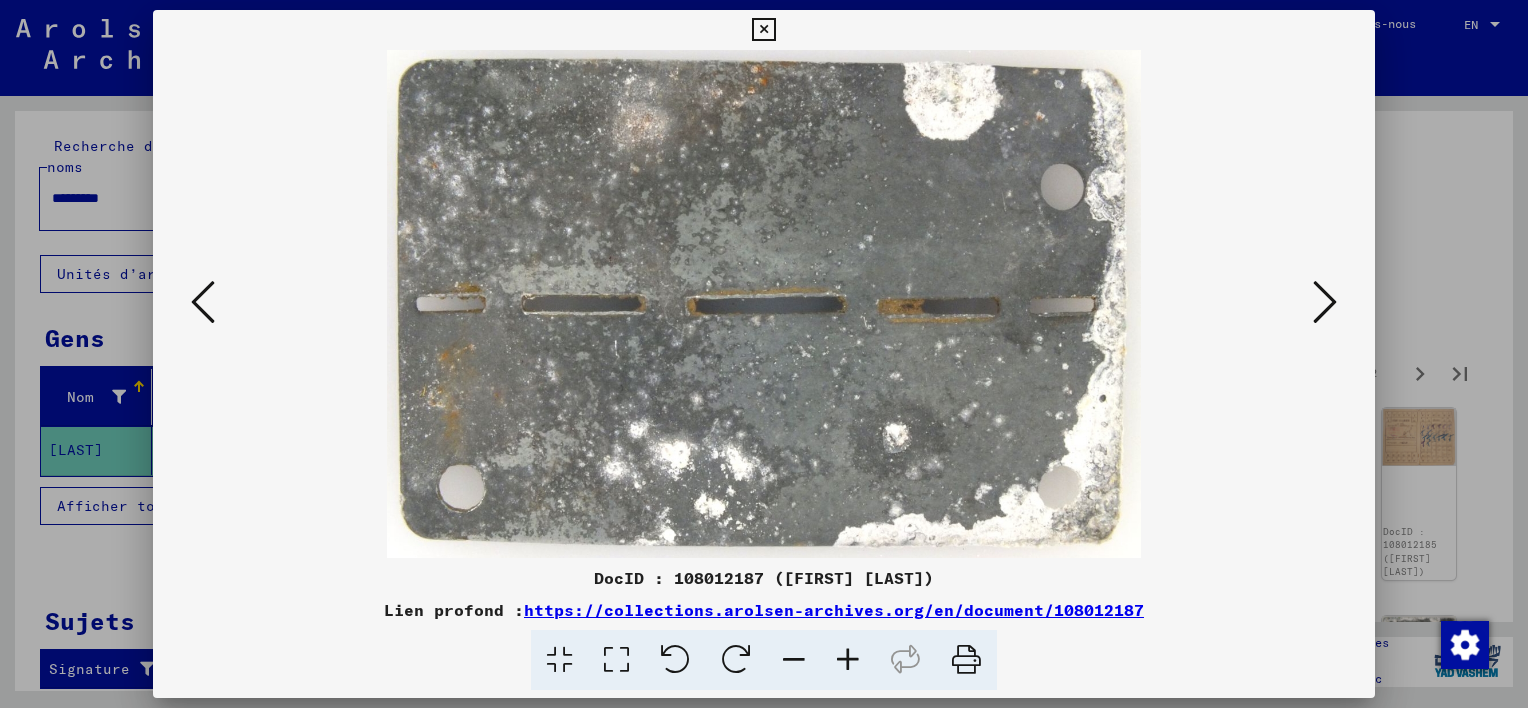 click at bounding box center [1325, 302] 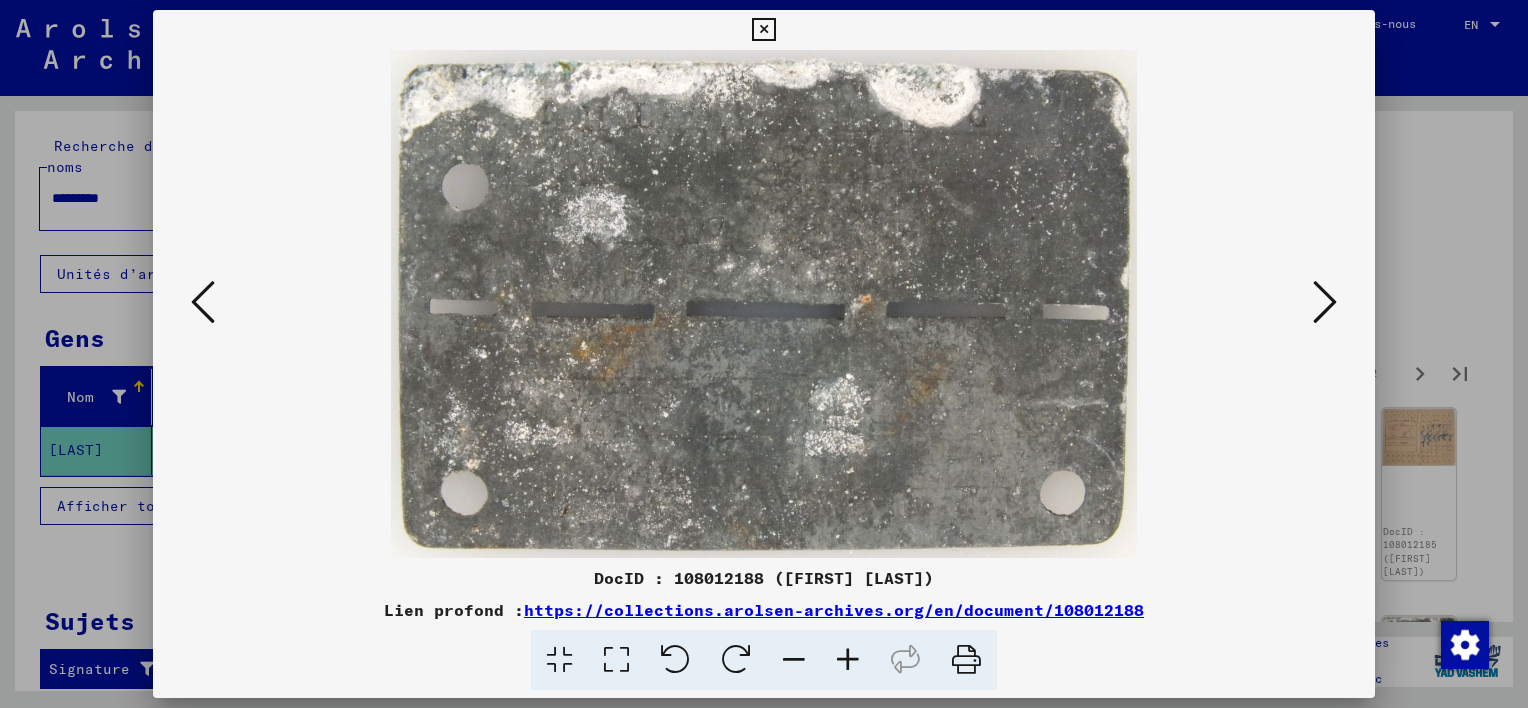 click at bounding box center [1325, 302] 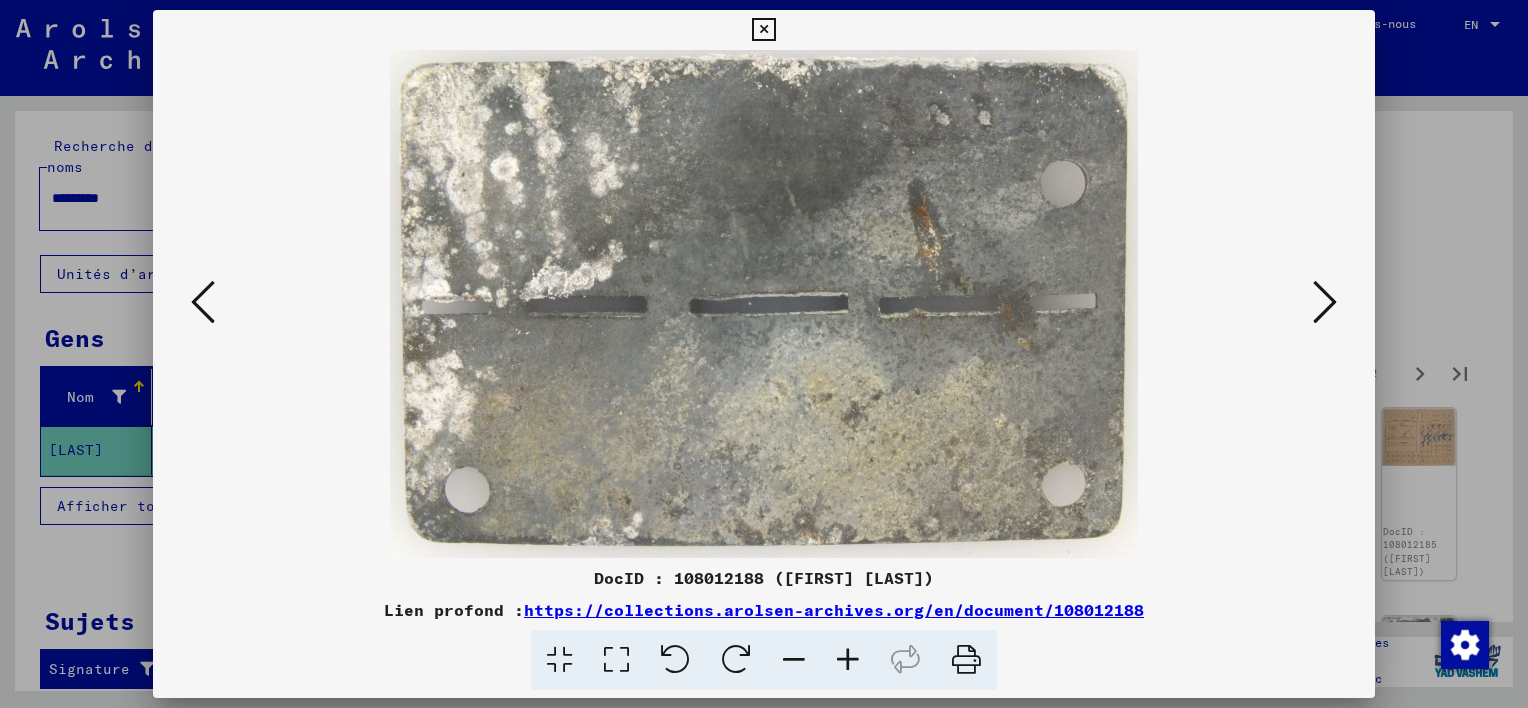 click at bounding box center [1325, 302] 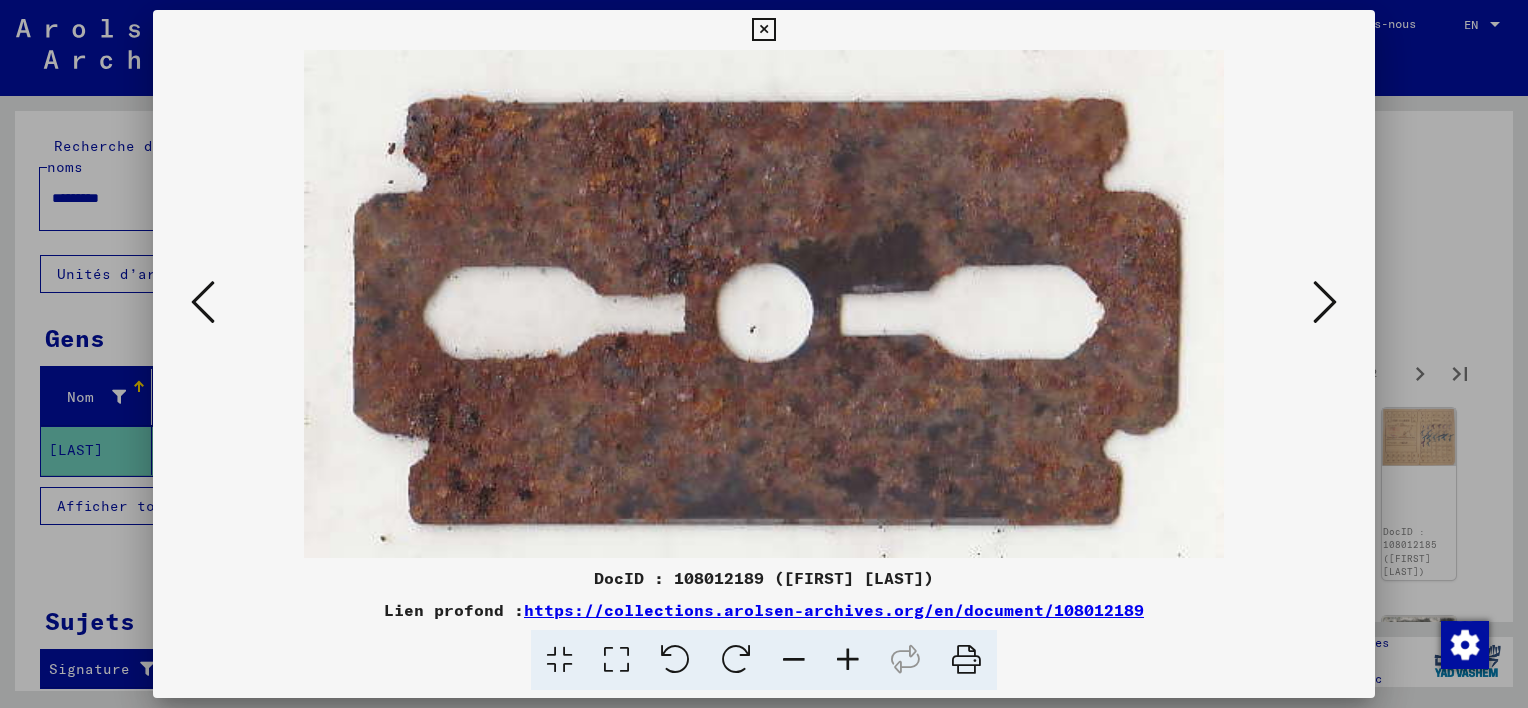 click at bounding box center (1325, 302) 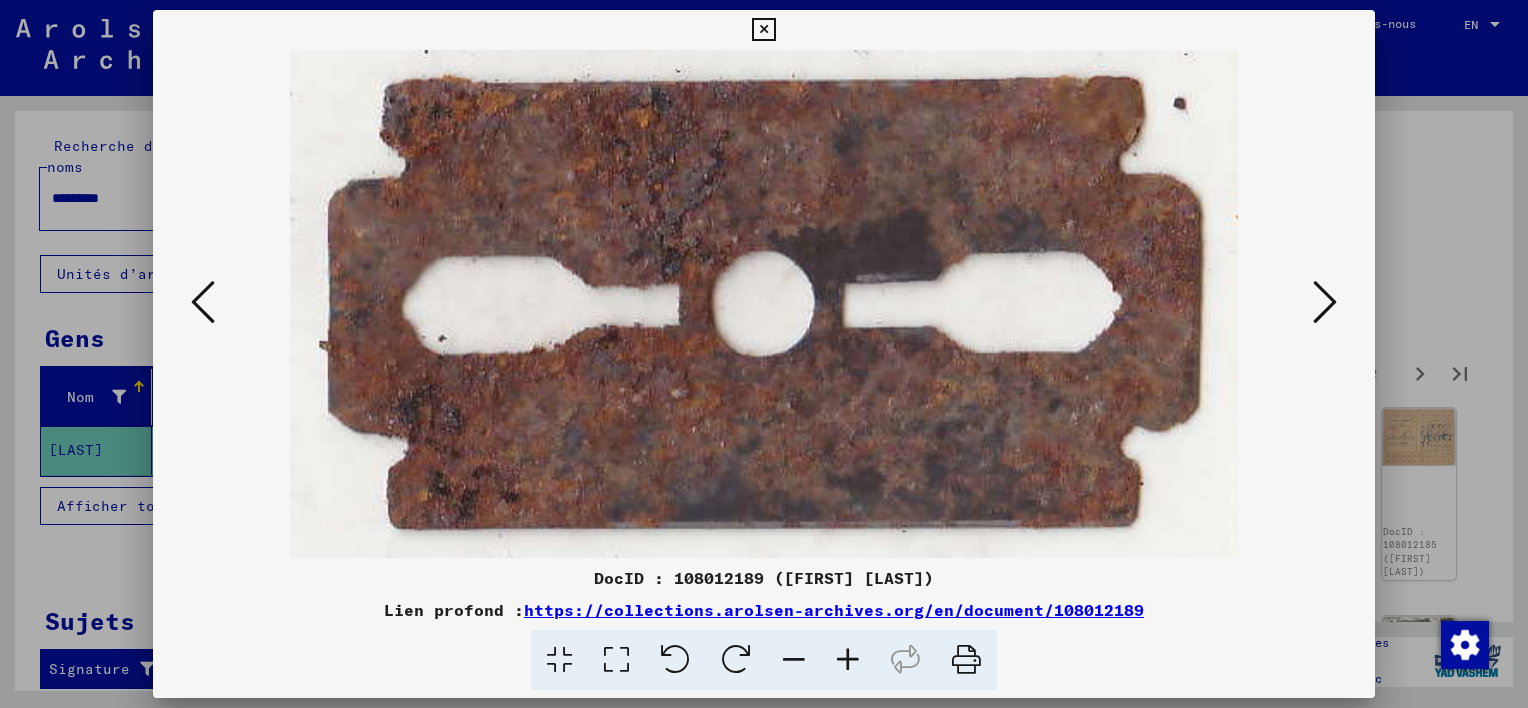 click at bounding box center [1325, 302] 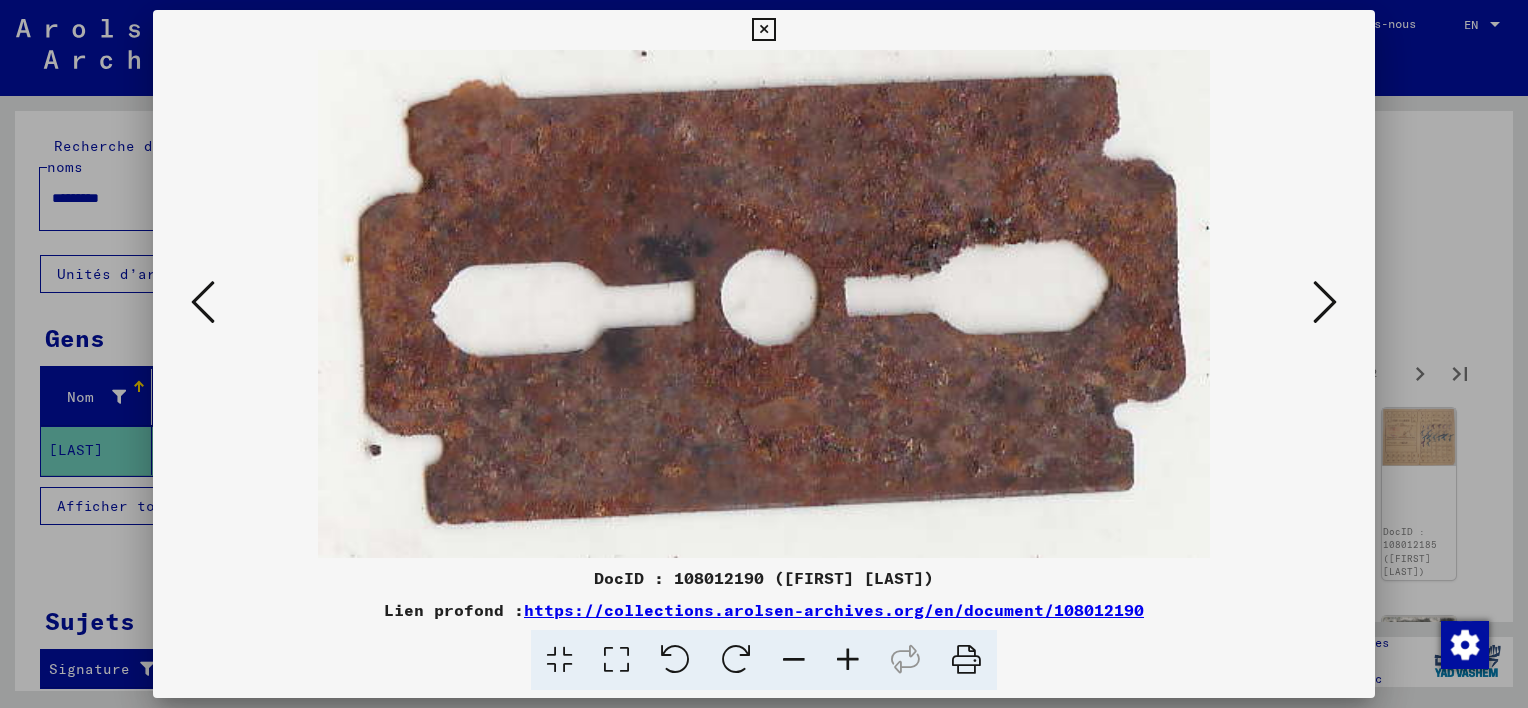 click at bounding box center [1325, 302] 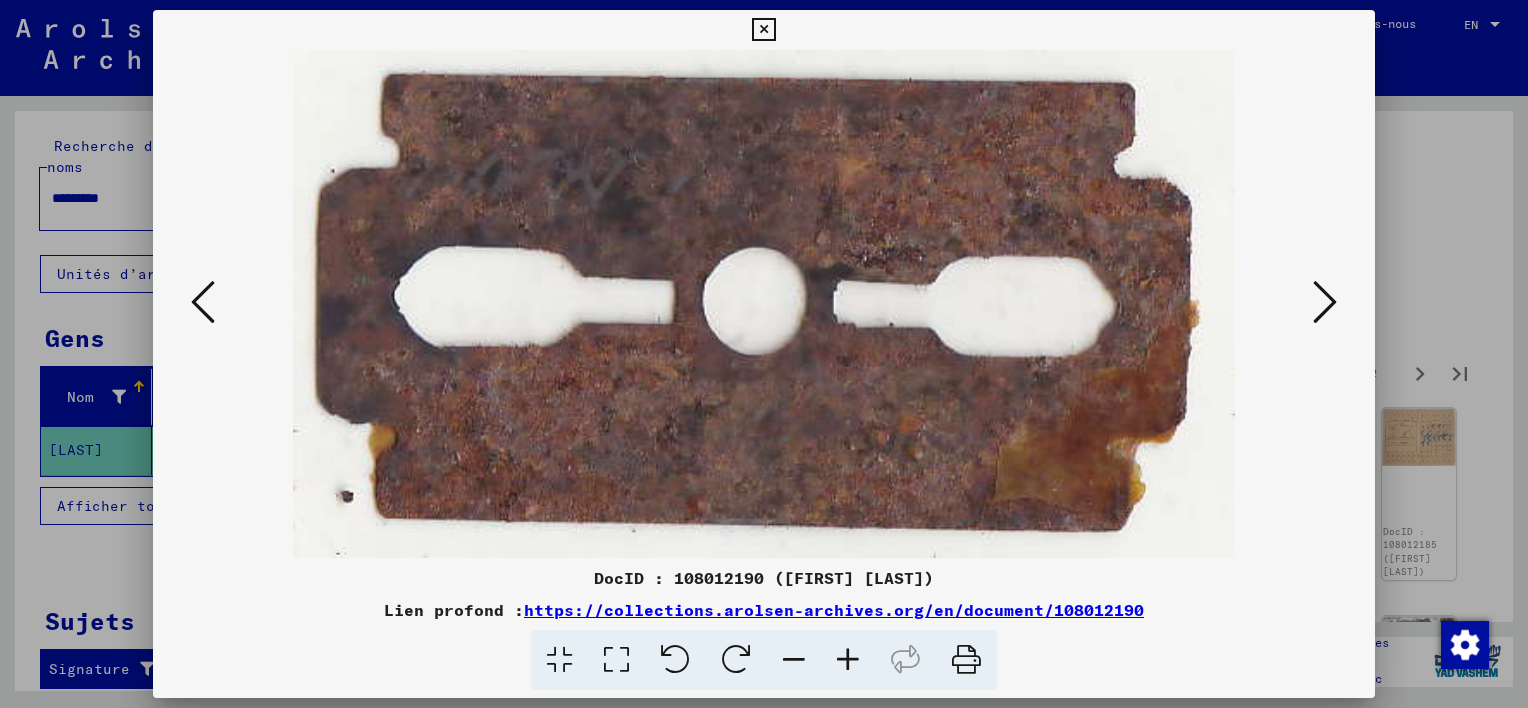 click at bounding box center (1325, 302) 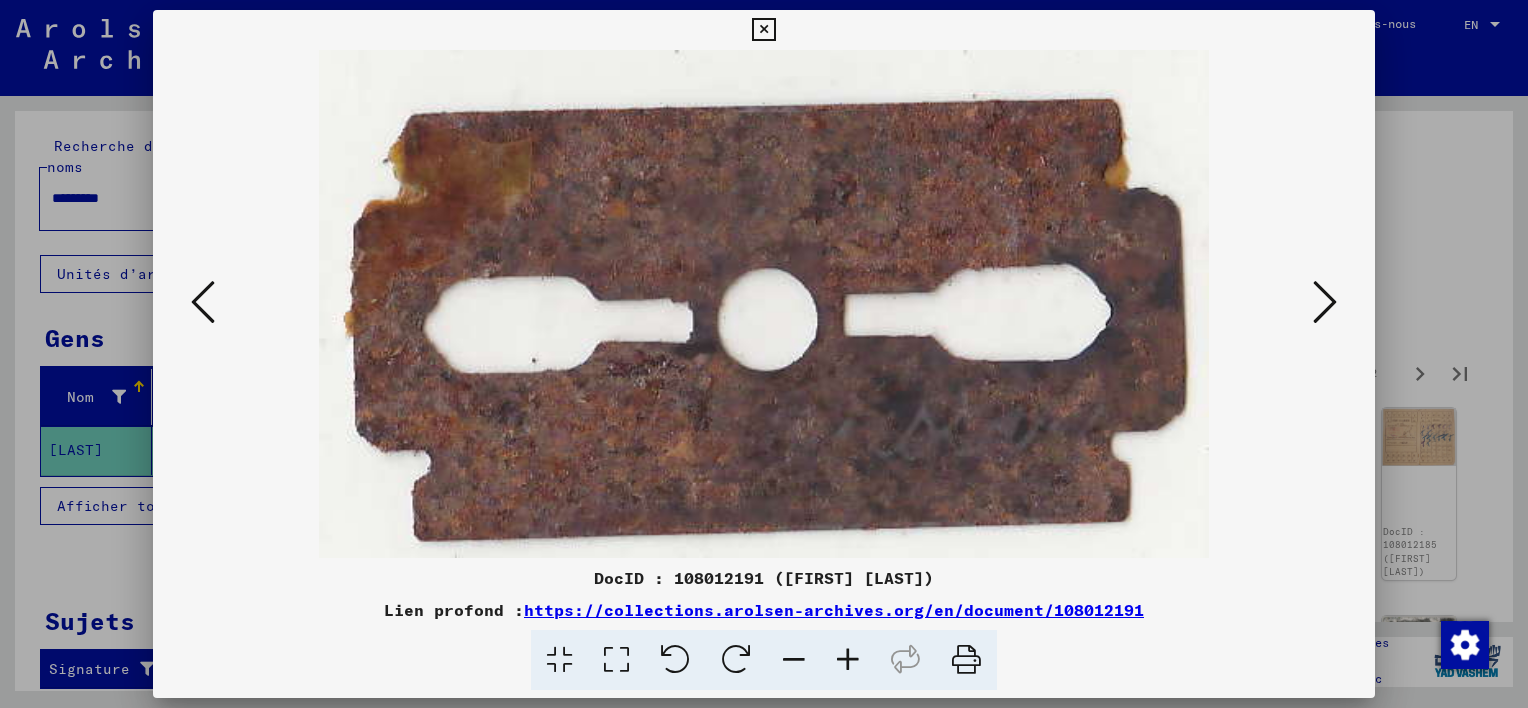 click at bounding box center [1325, 302] 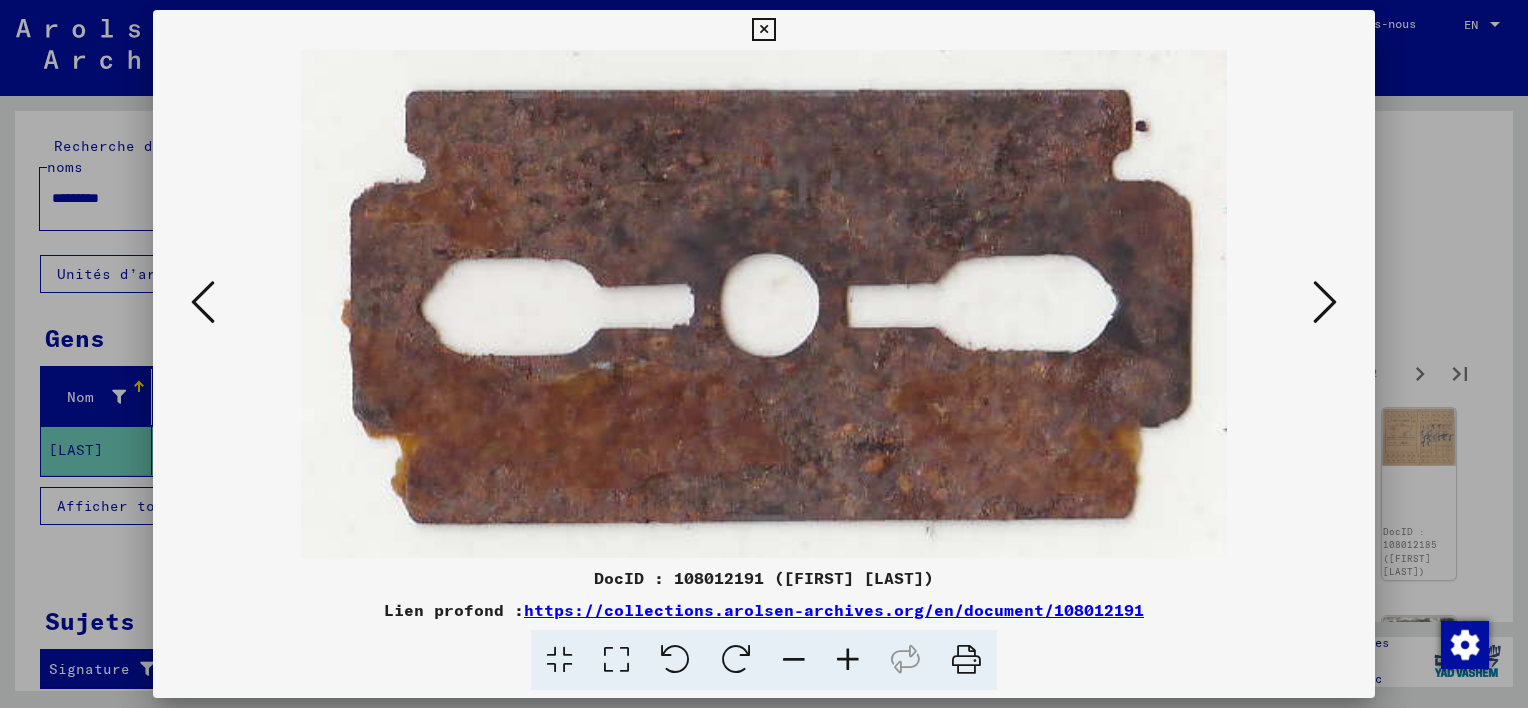 click at bounding box center [1325, 302] 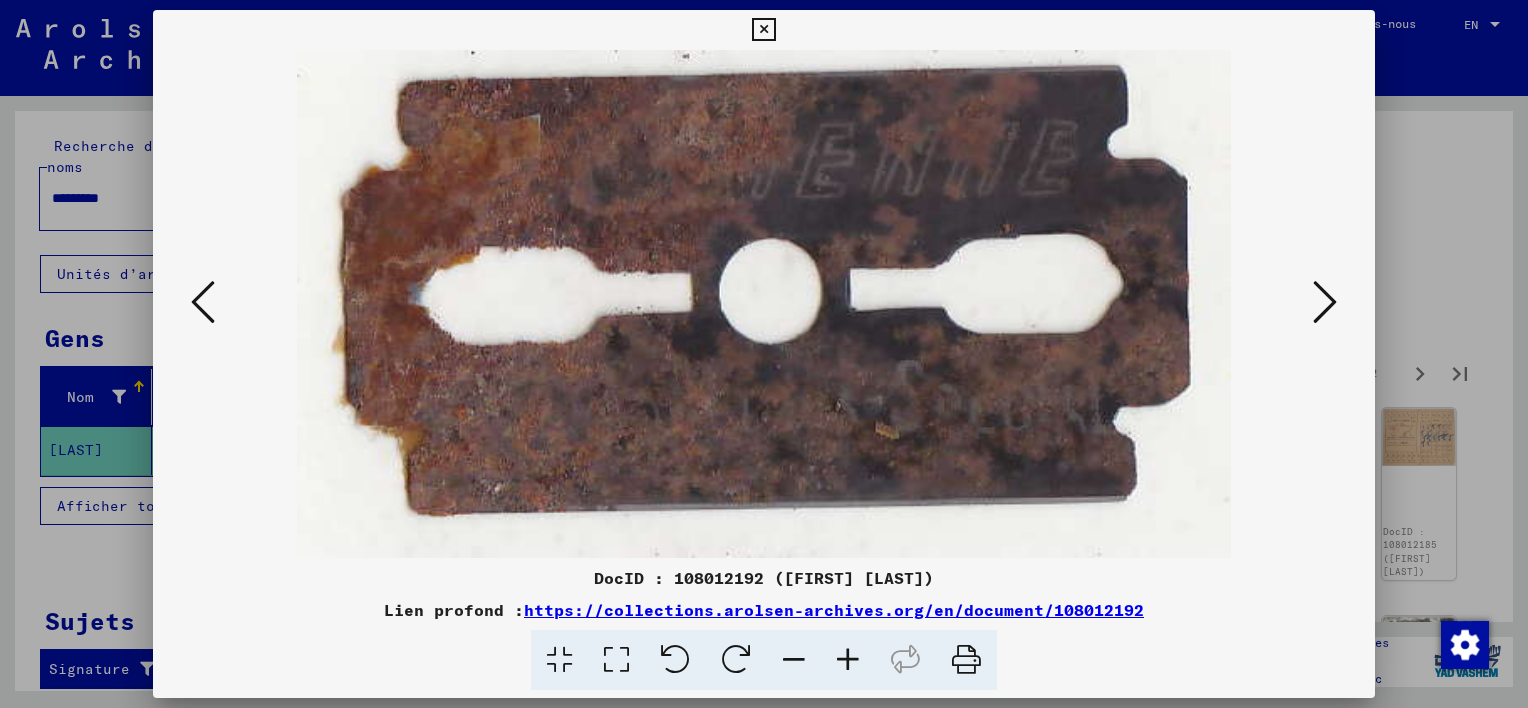click at bounding box center [1325, 302] 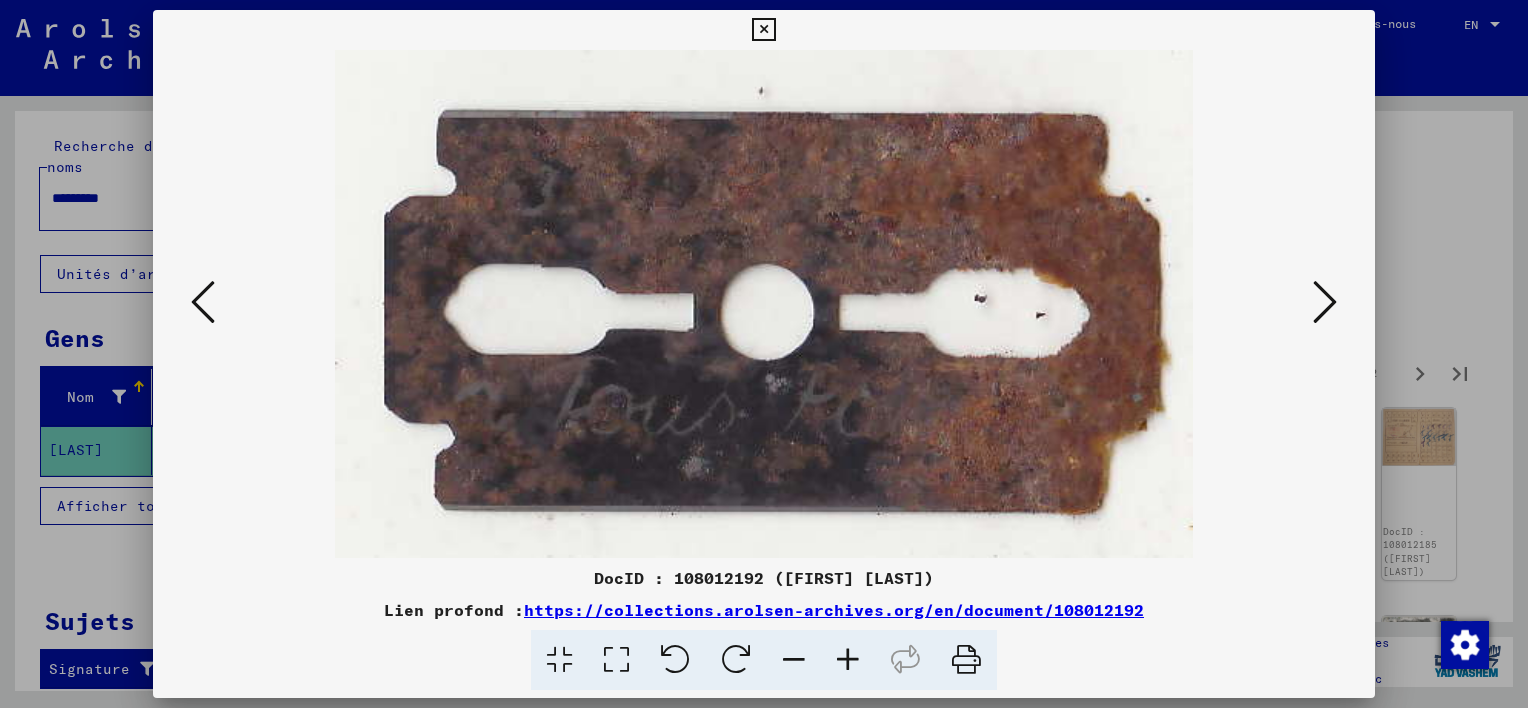 click at bounding box center (1325, 302) 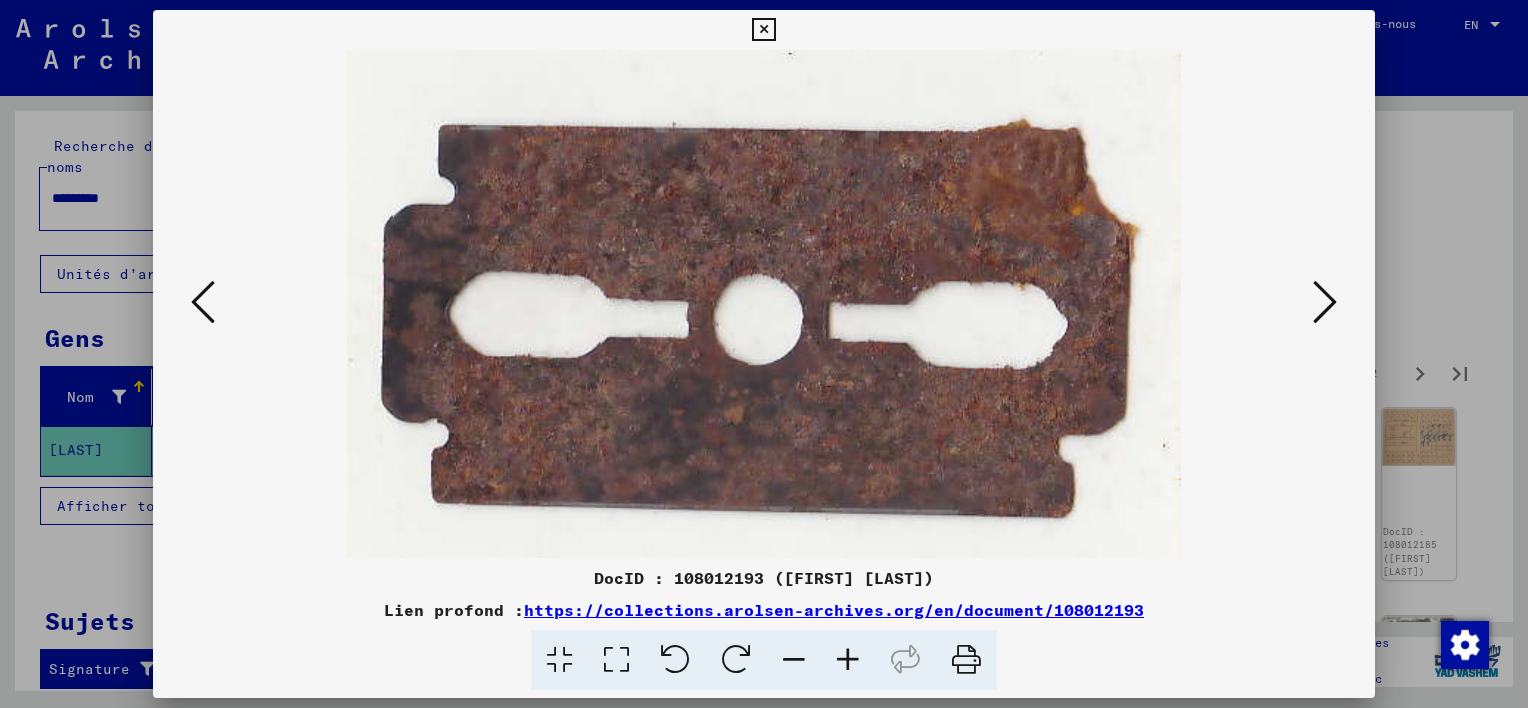 click at bounding box center [1325, 302] 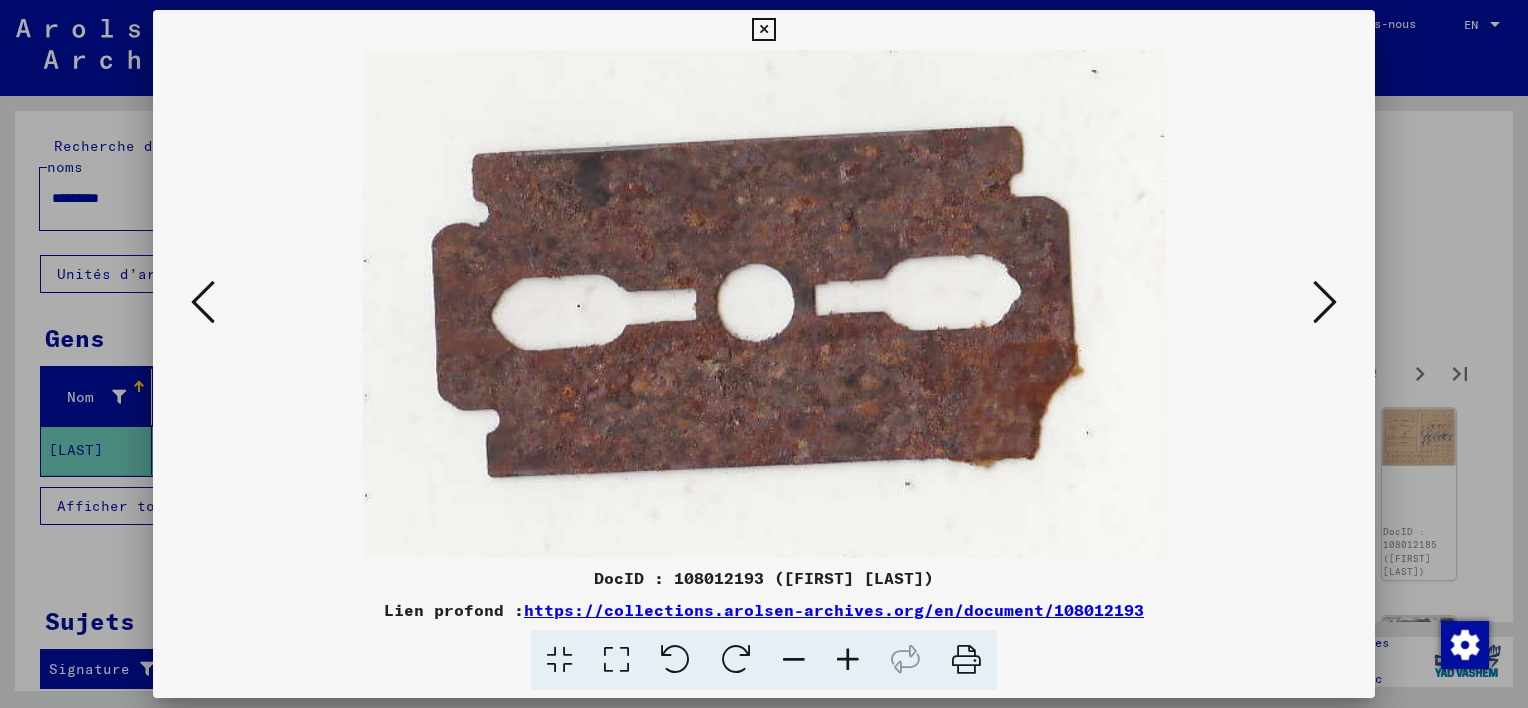 click at bounding box center [1325, 302] 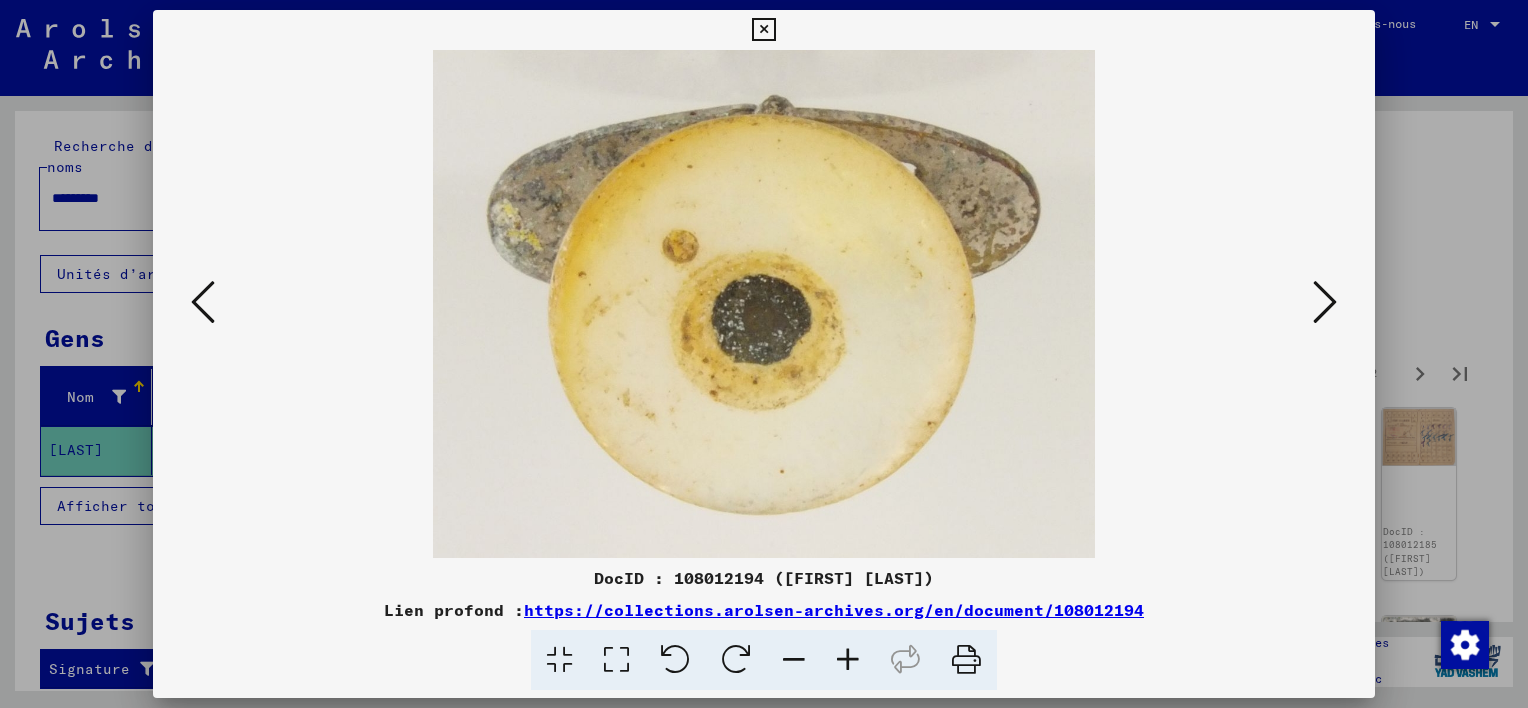 click at bounding box center (1325, 302) 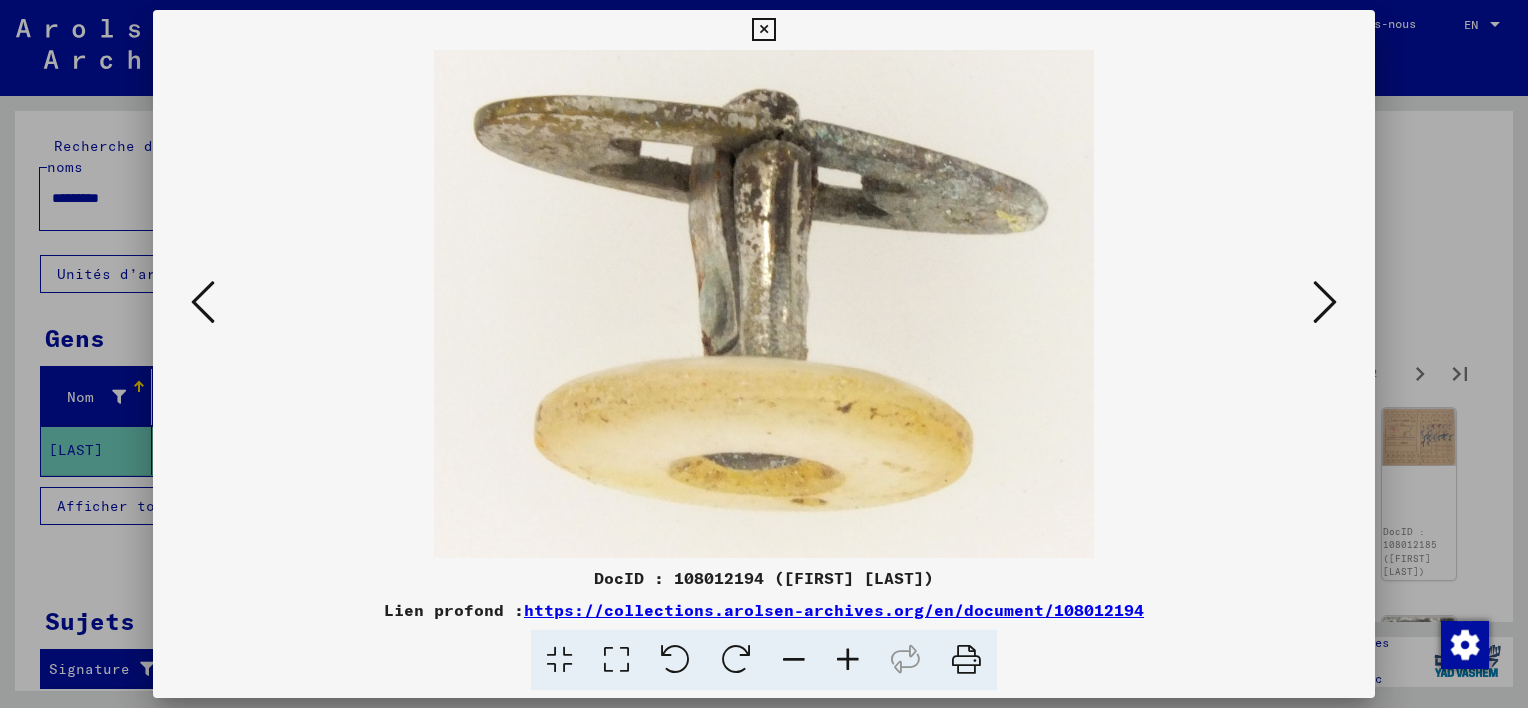 click at bounding box center (1325, 302) 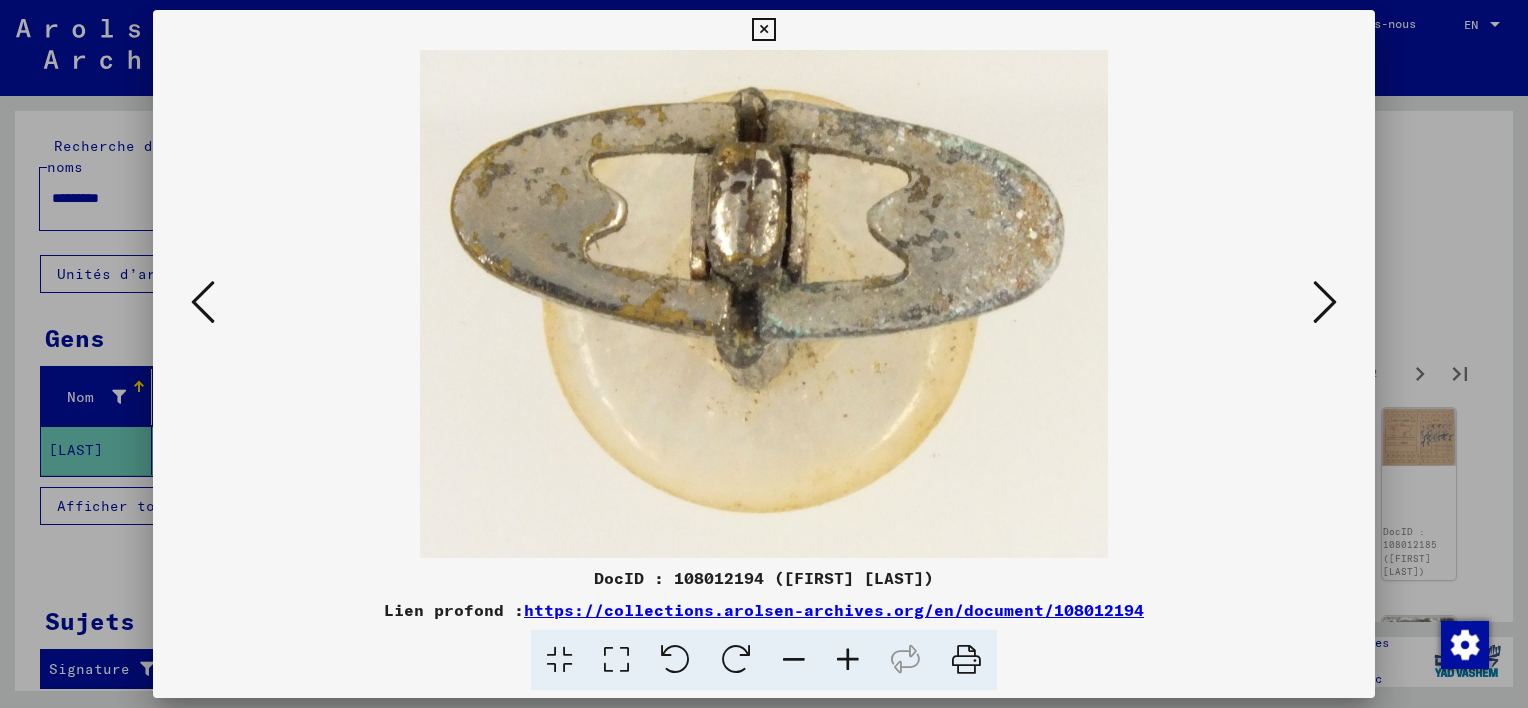 click at bounding box center (1325, 302) 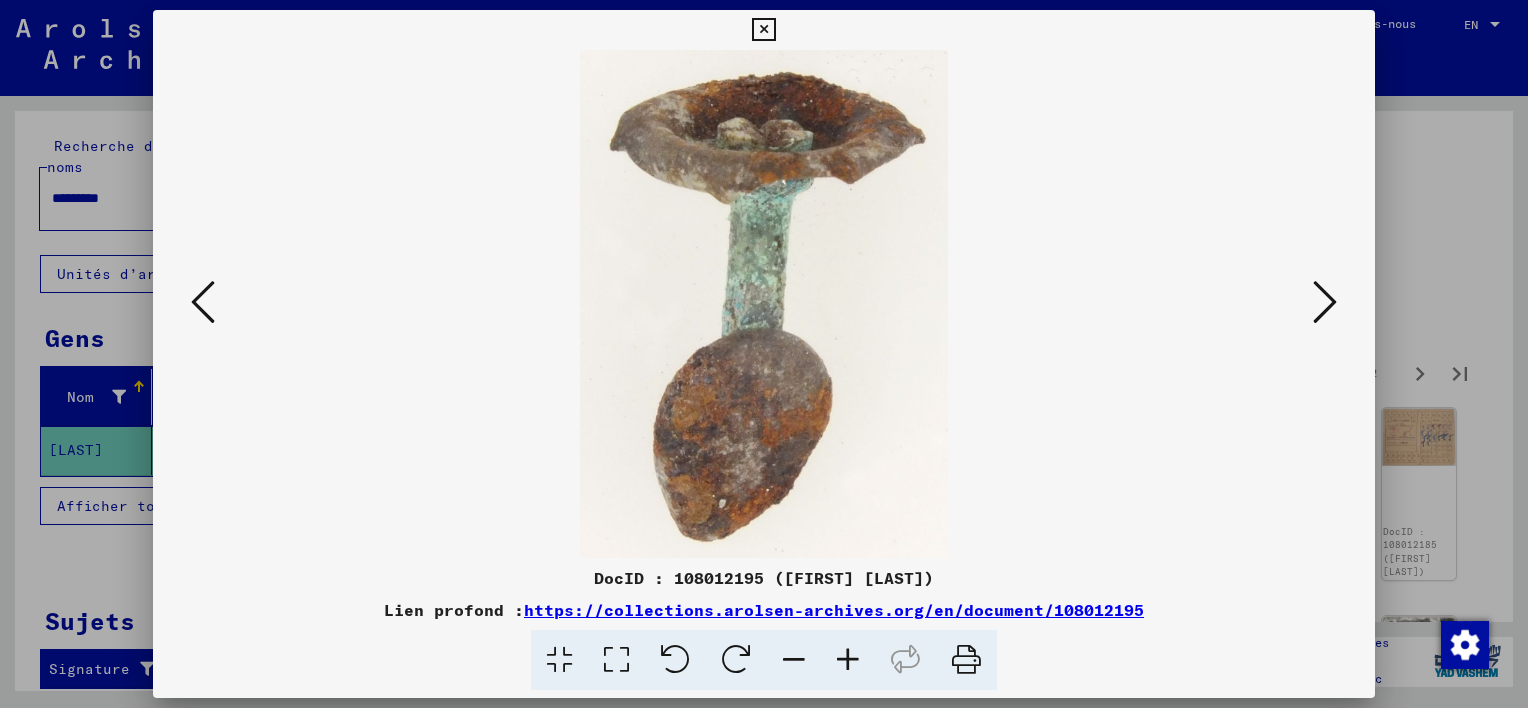 click at bounding box center [1325, 302] 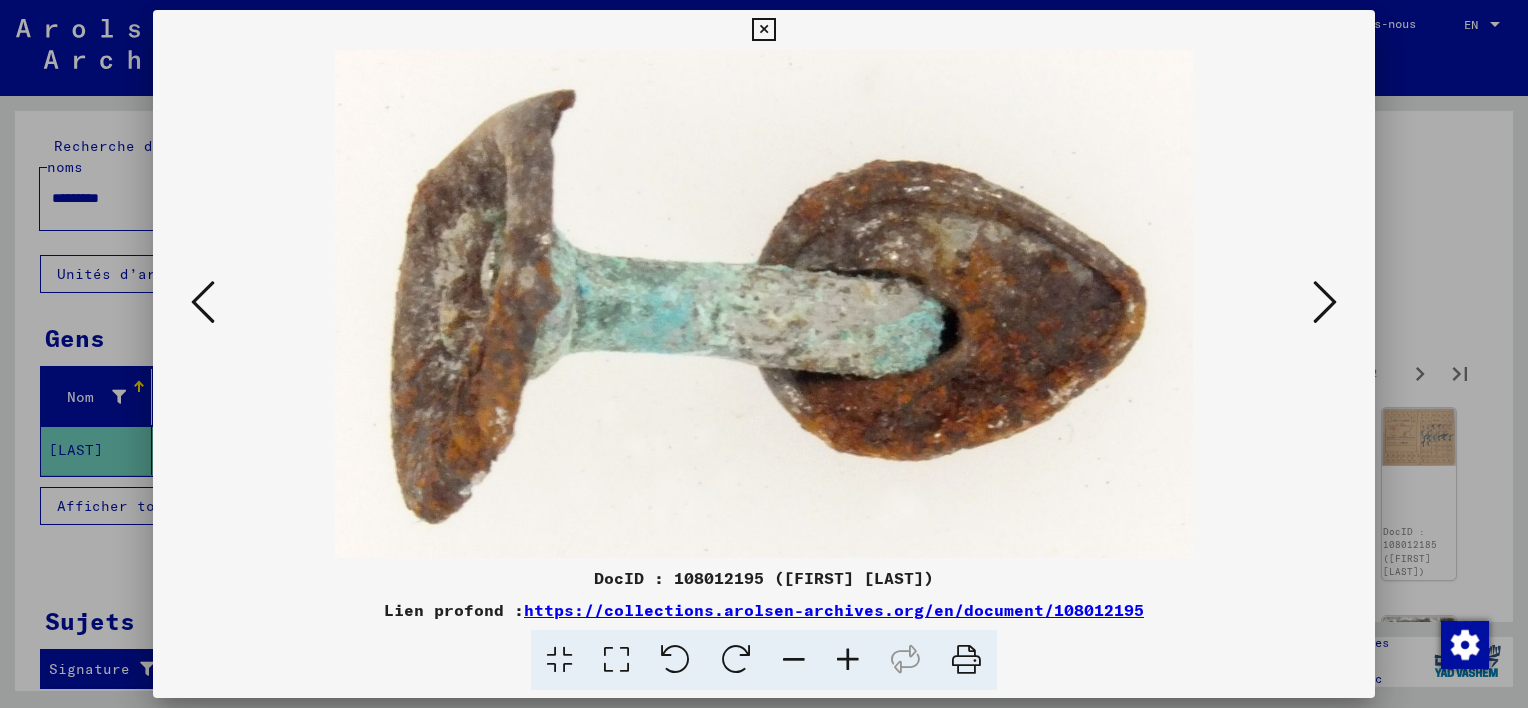 click at bounding box center (1325, 302) 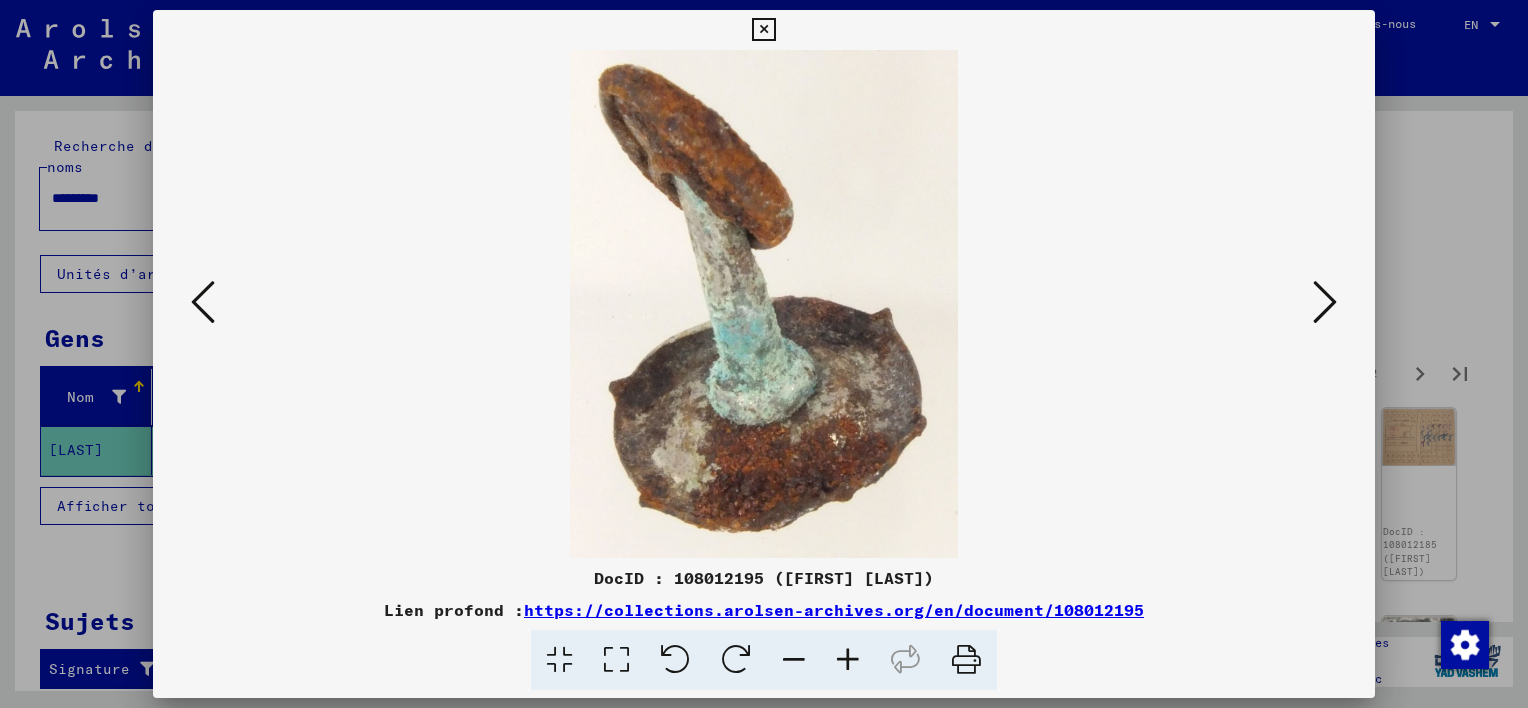 click at bounding box center (1325, 302) 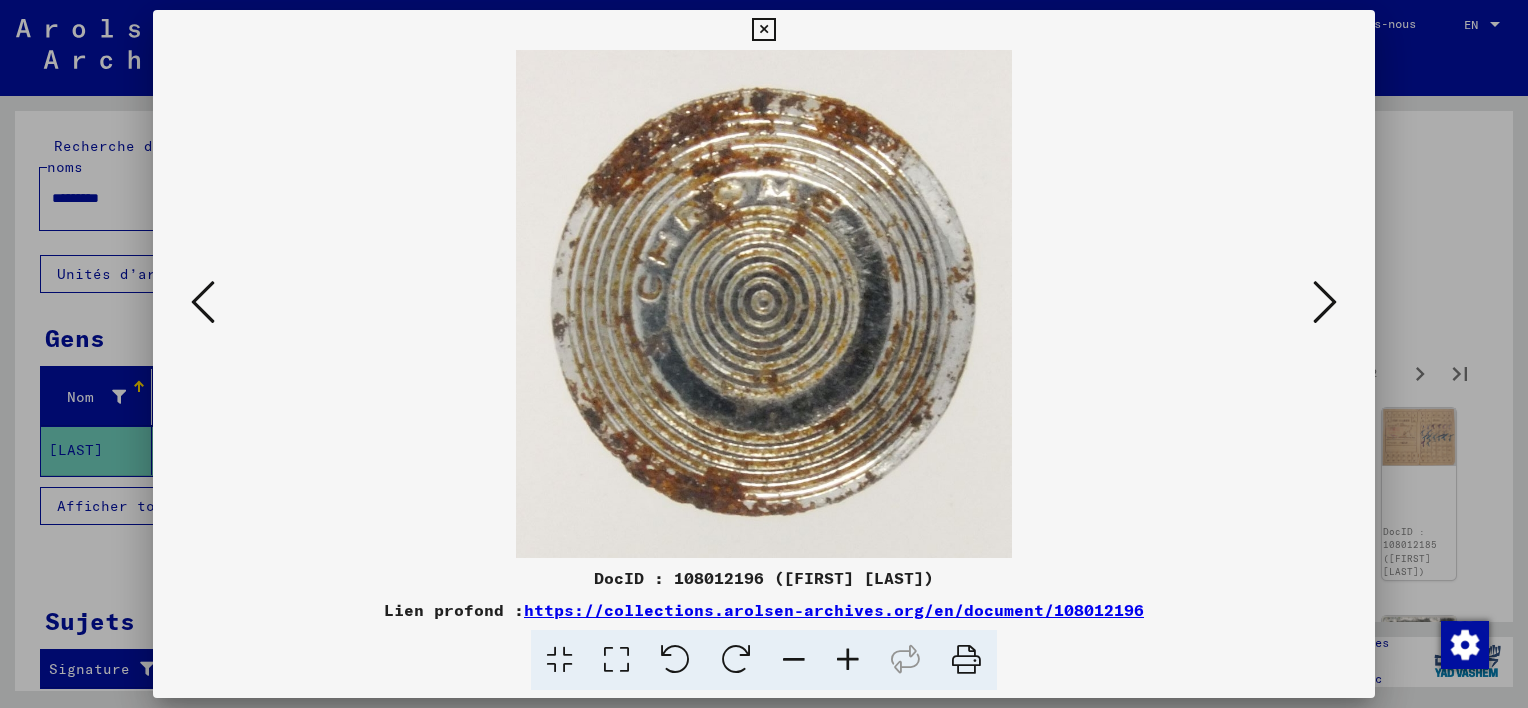click at bounding box center [1325, 302] 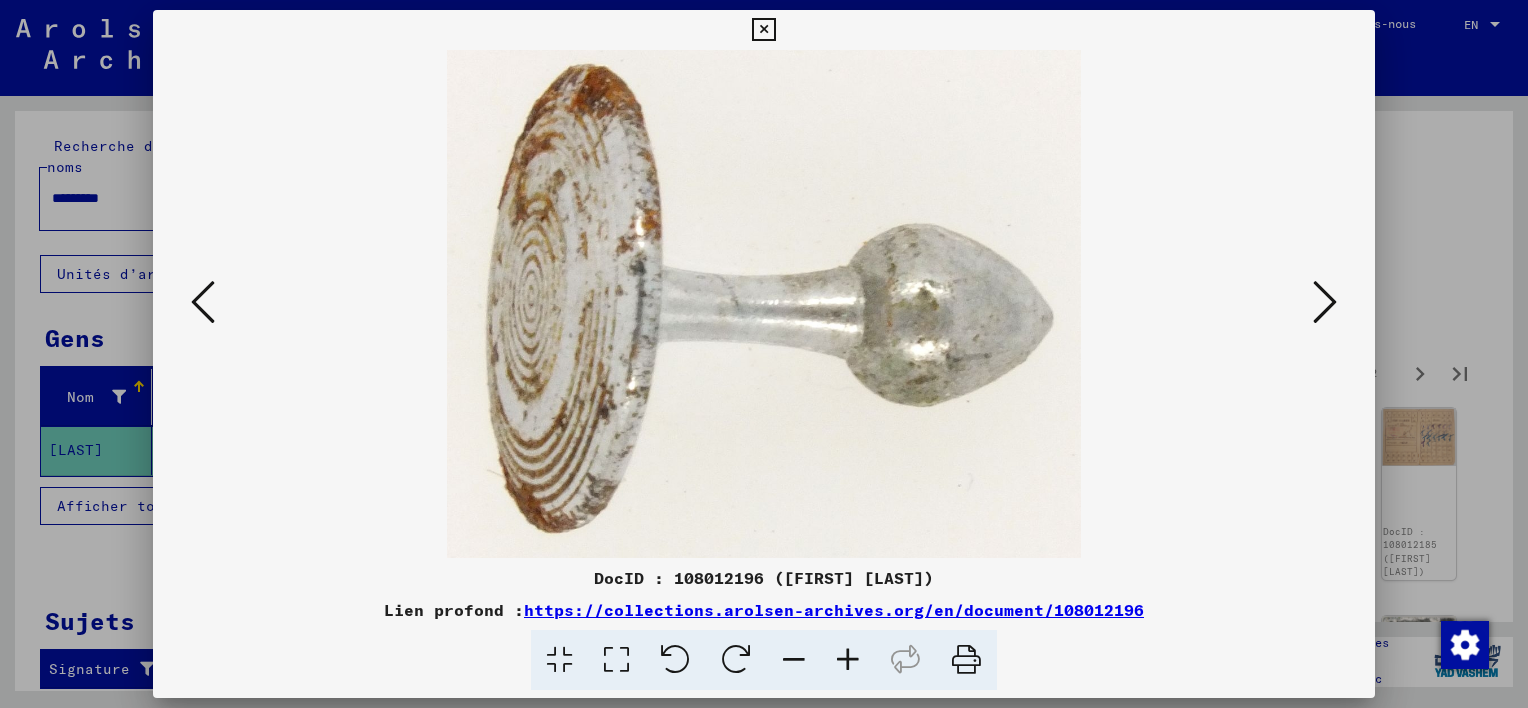 click at bounding box center [1325, 302] 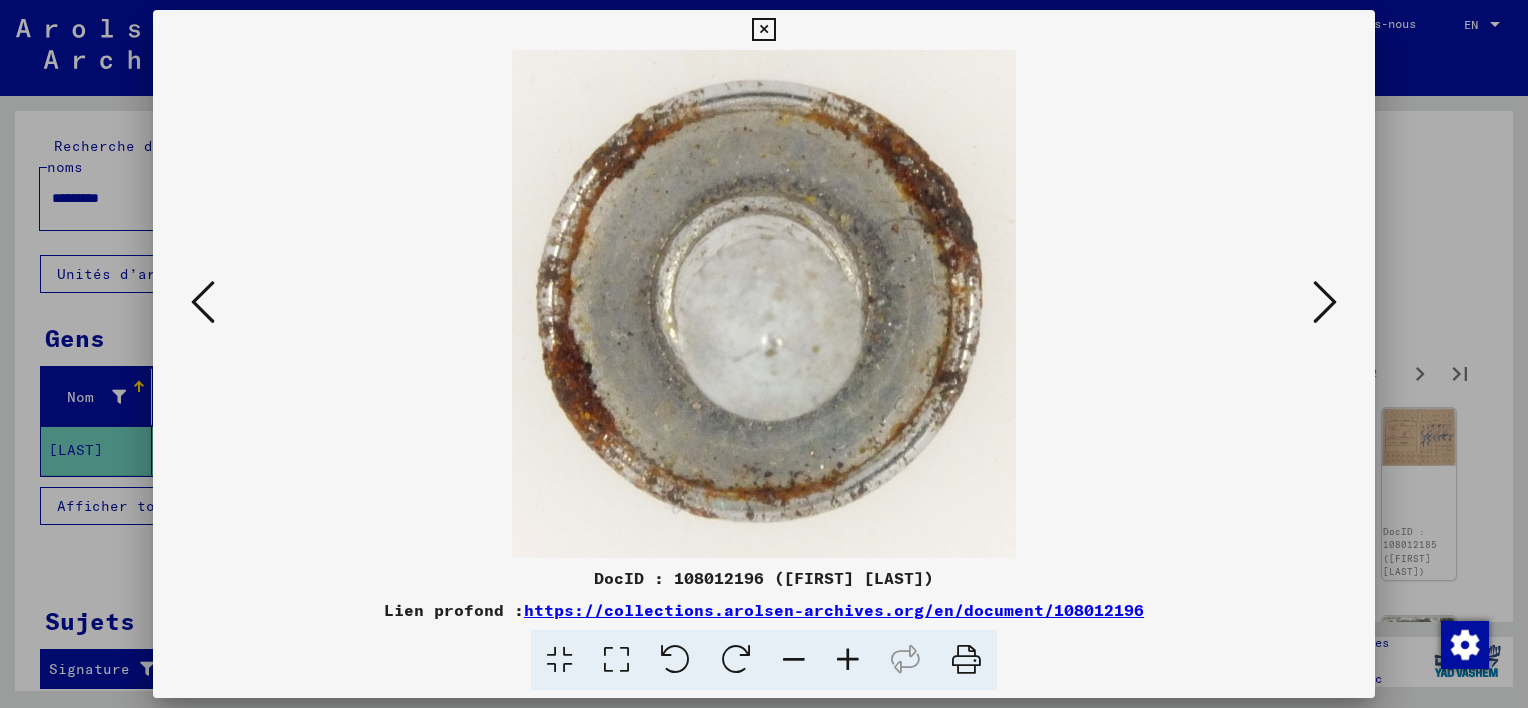 click at bounding box center (1325, 302) 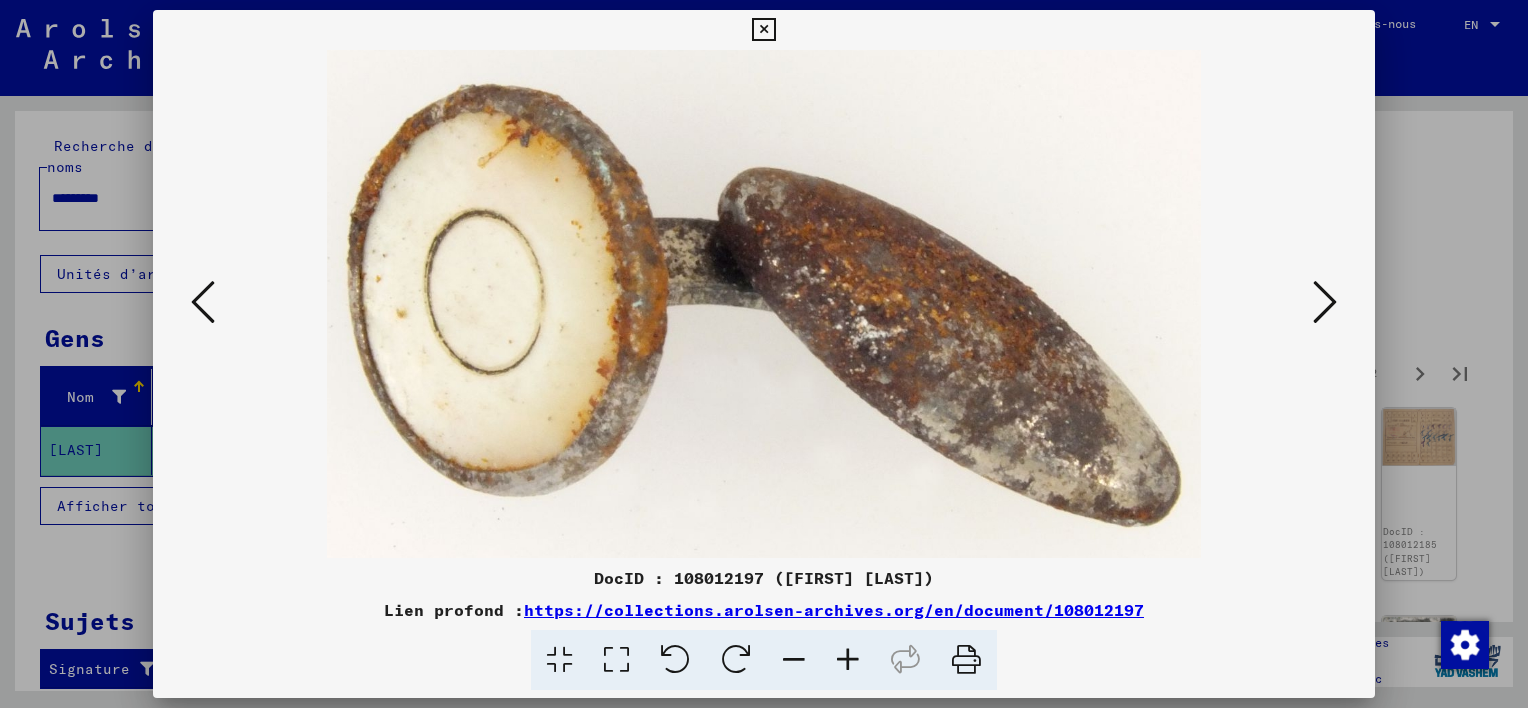 click at bounding box center (1325, 302) 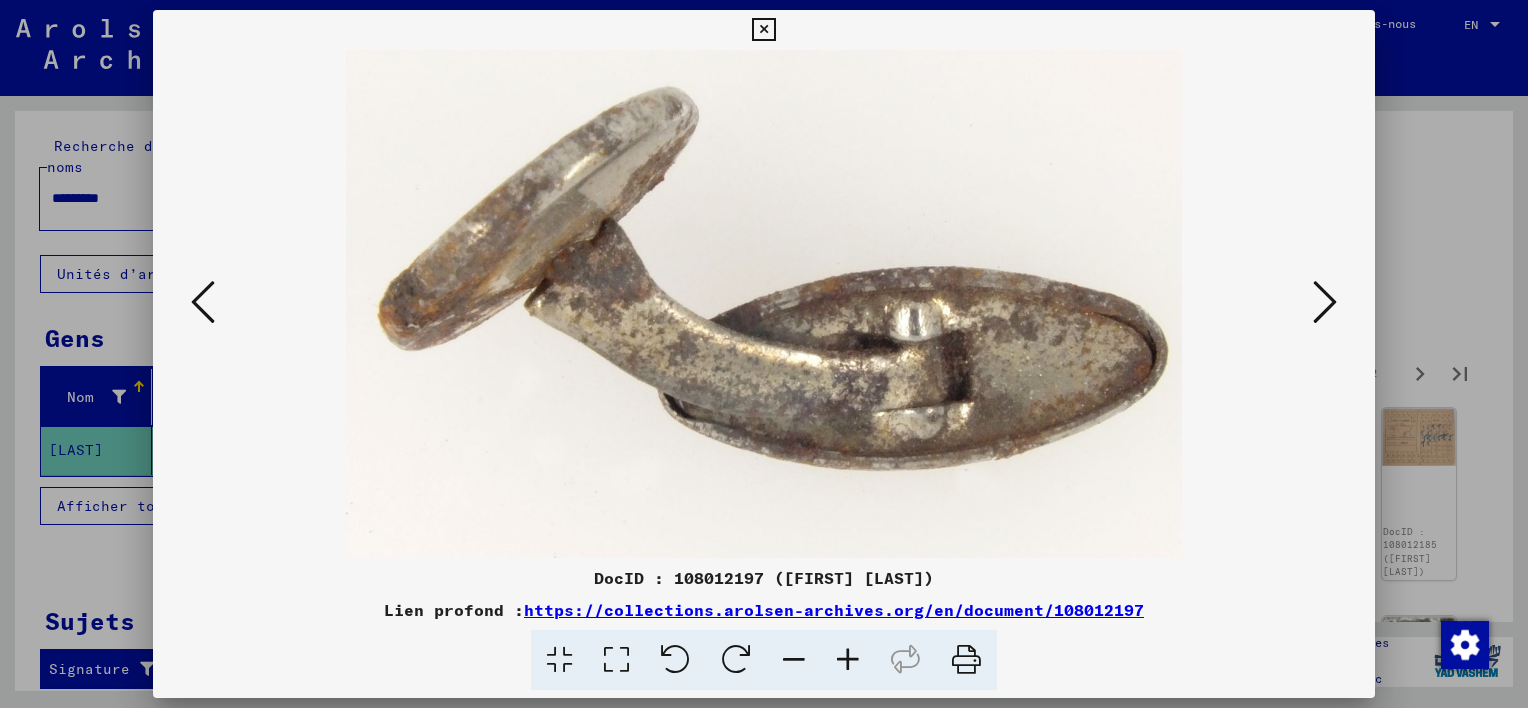 click at bounding box center [1325, 302] 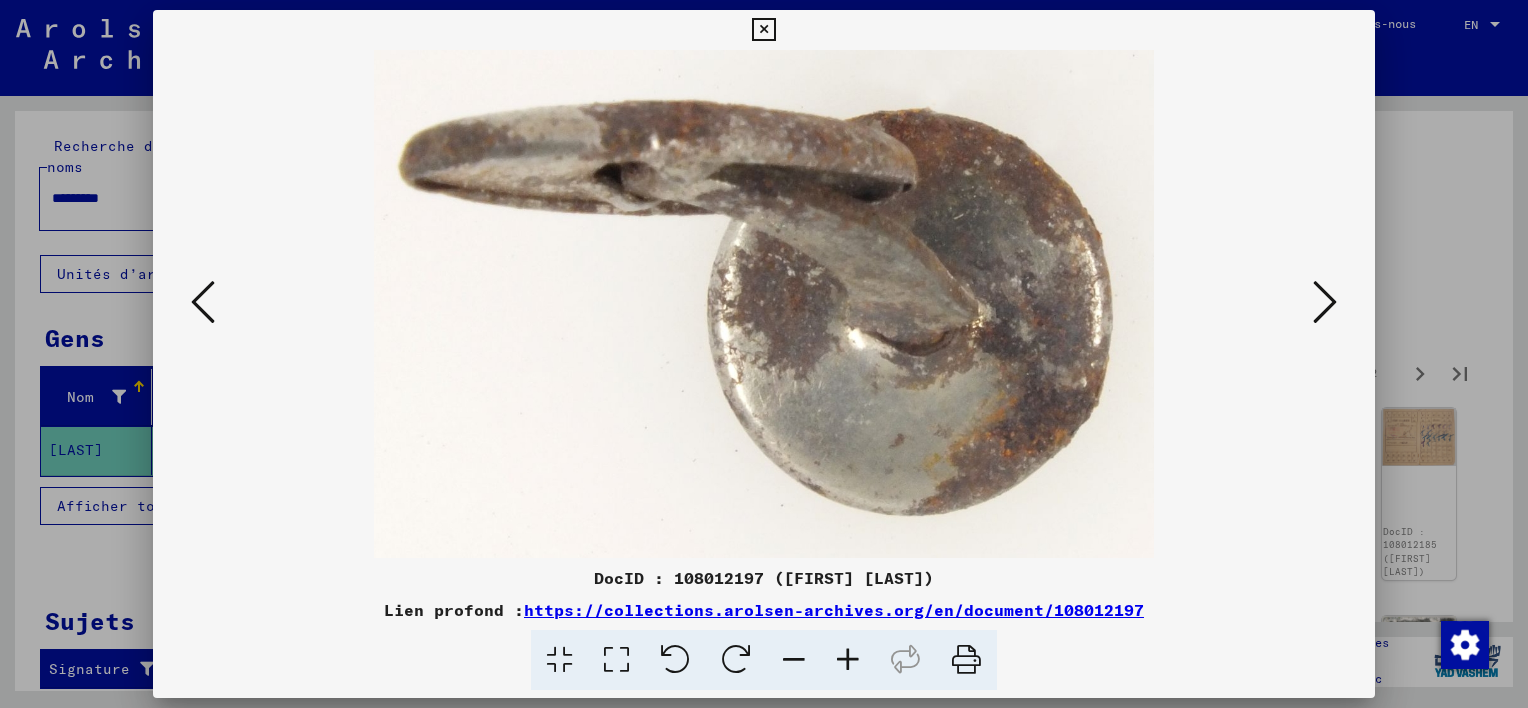 click at bounding box center (1325, 302) 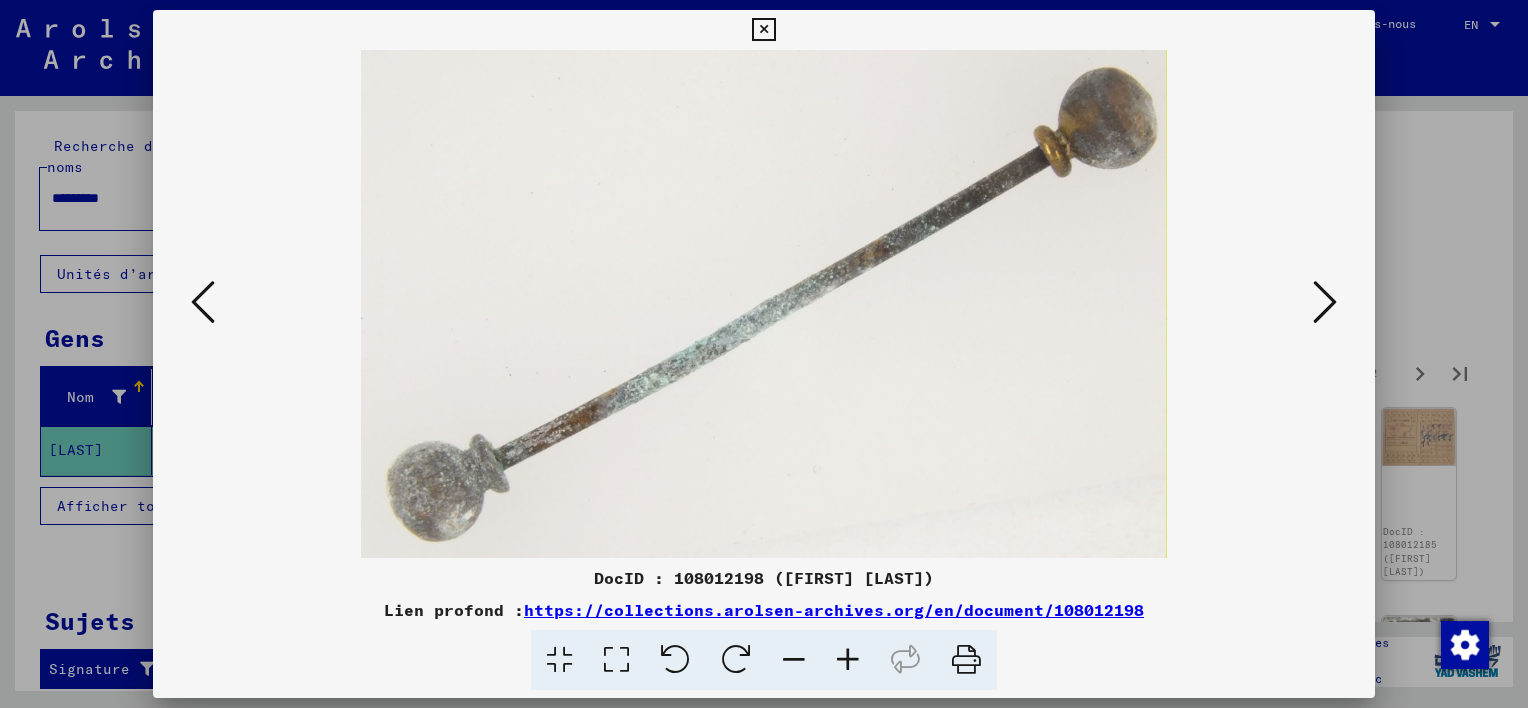 click at bounding box center (1325, 302) 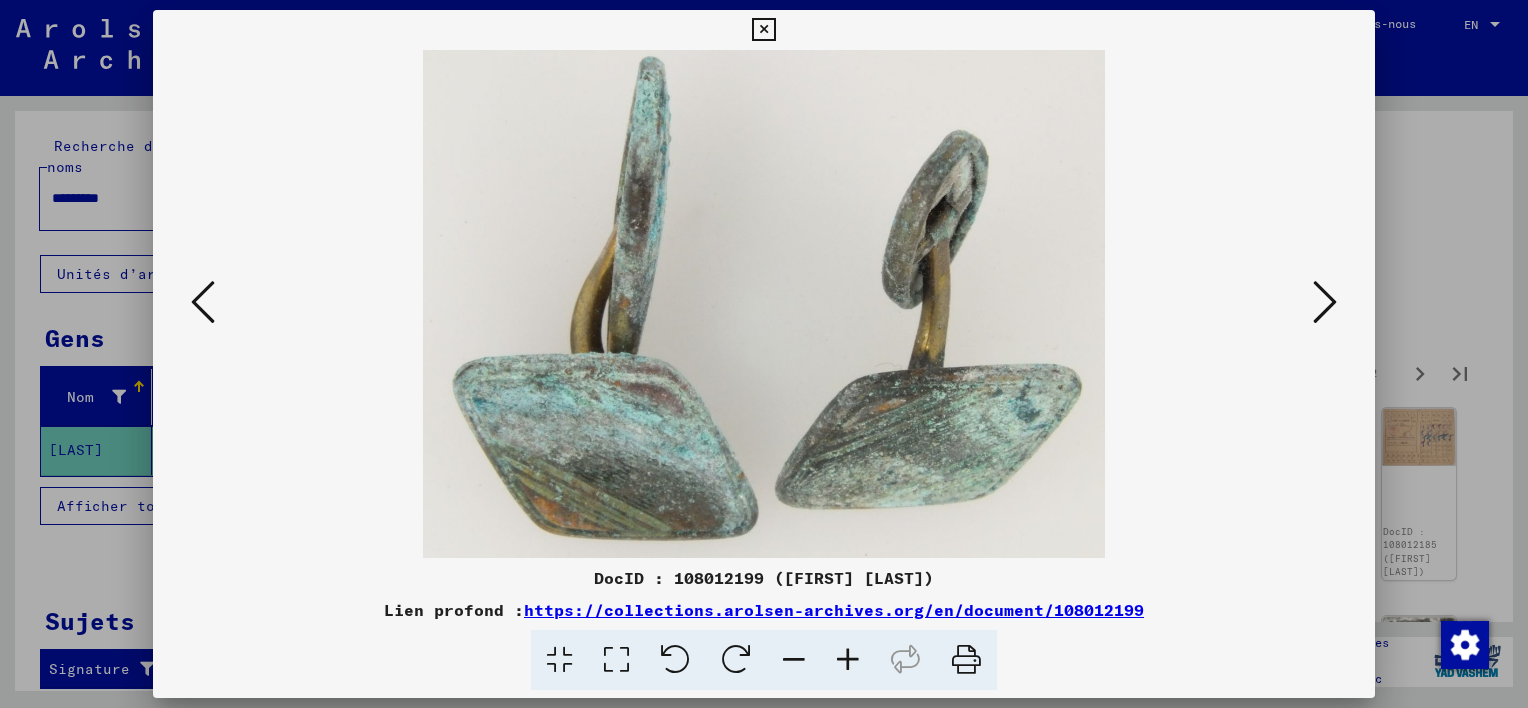 click at bounding box center (1325, 302) 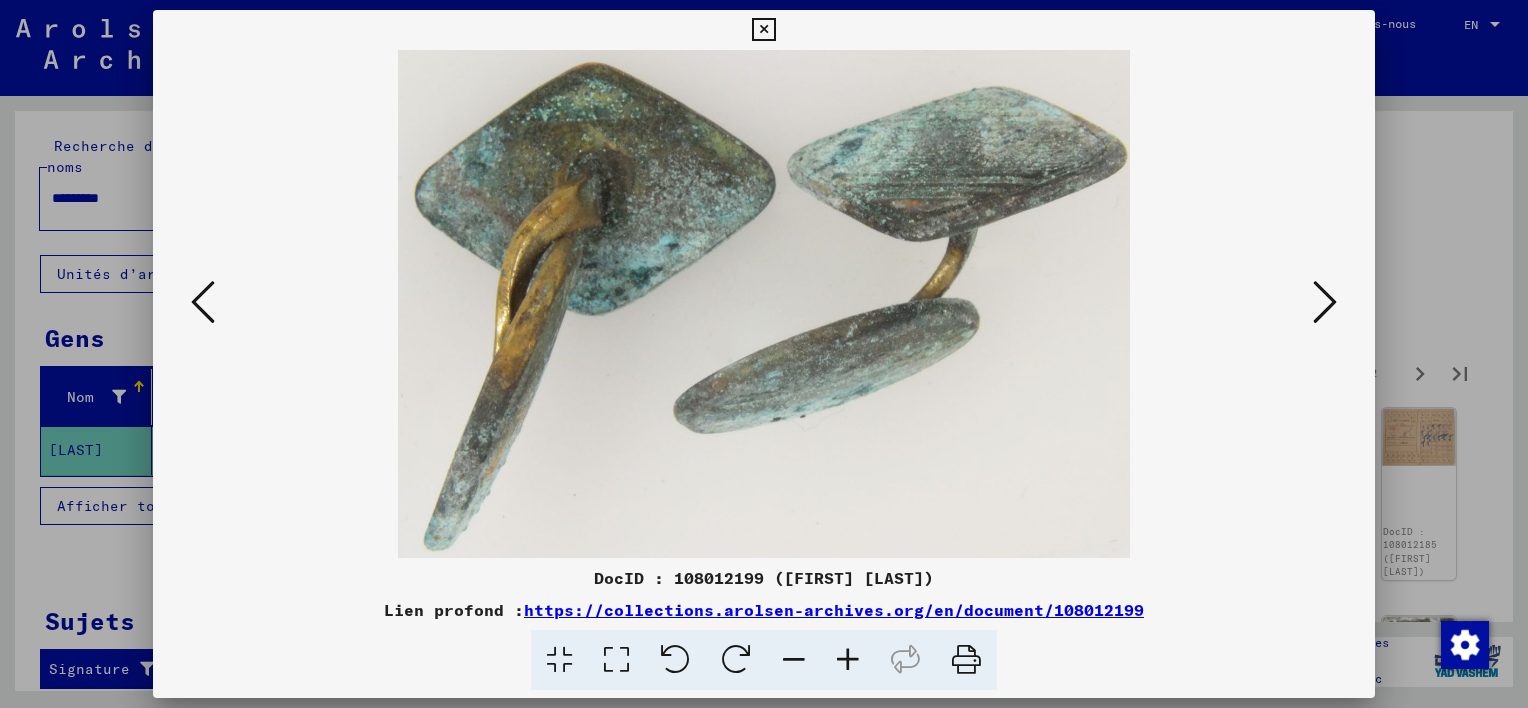 click at bounding box center [1325, 302] 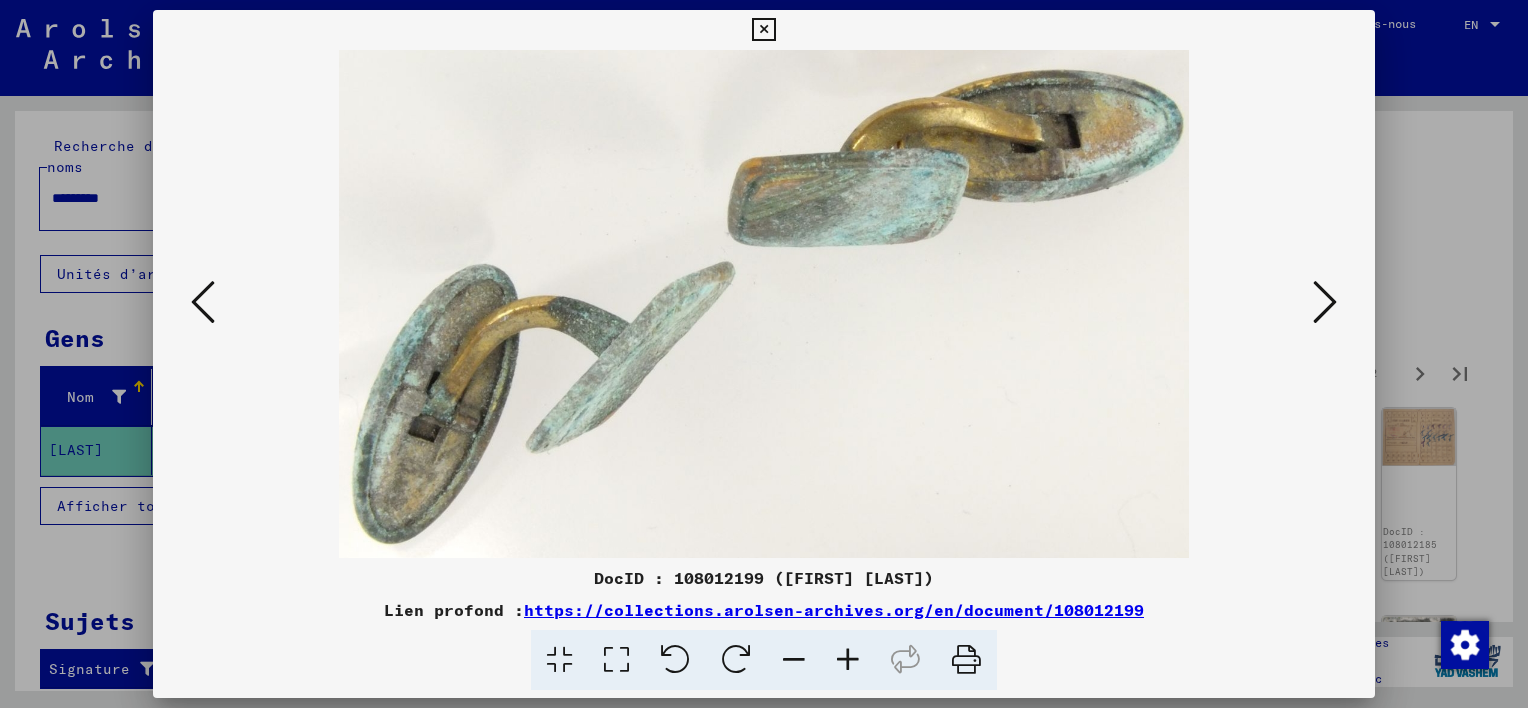 click at bounding box center (1325, 302) 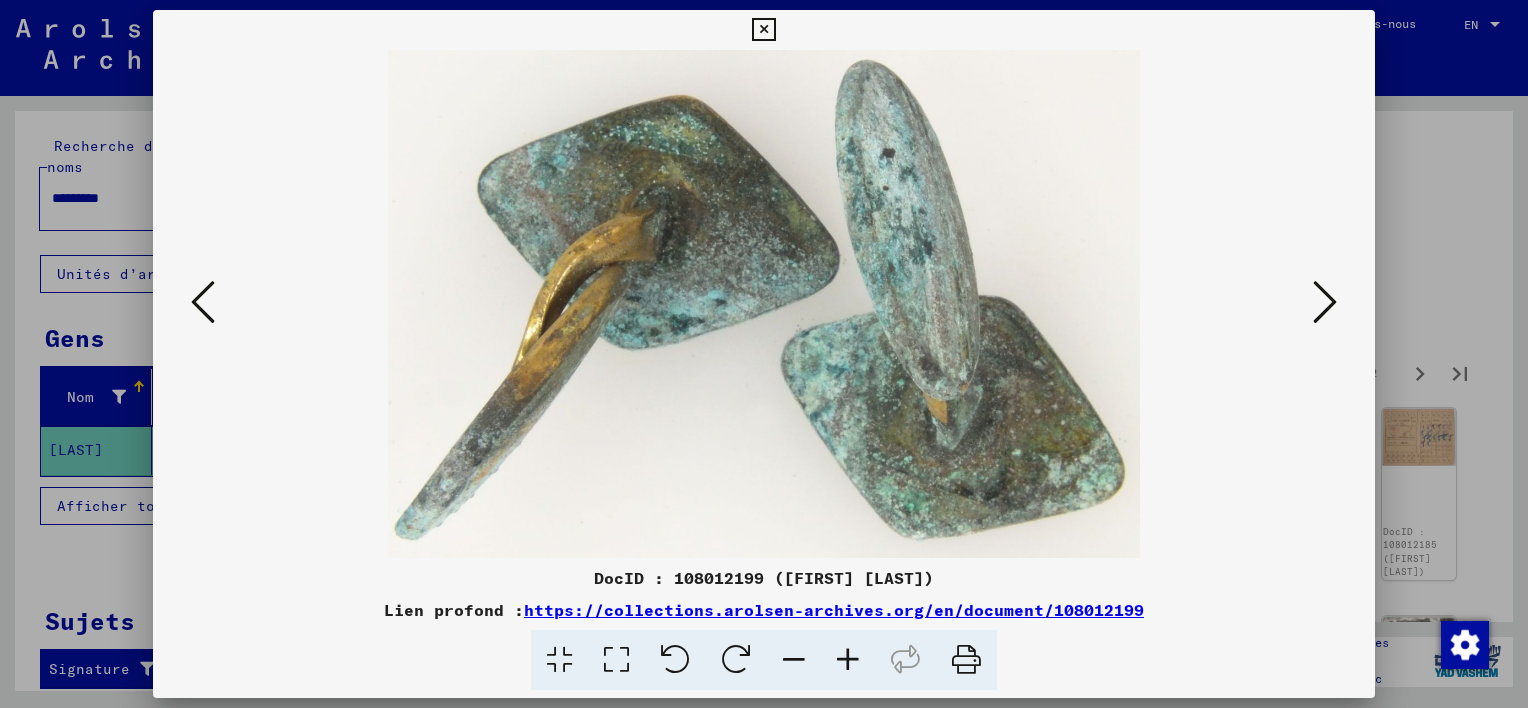 click at bounding box center [1325, 302] 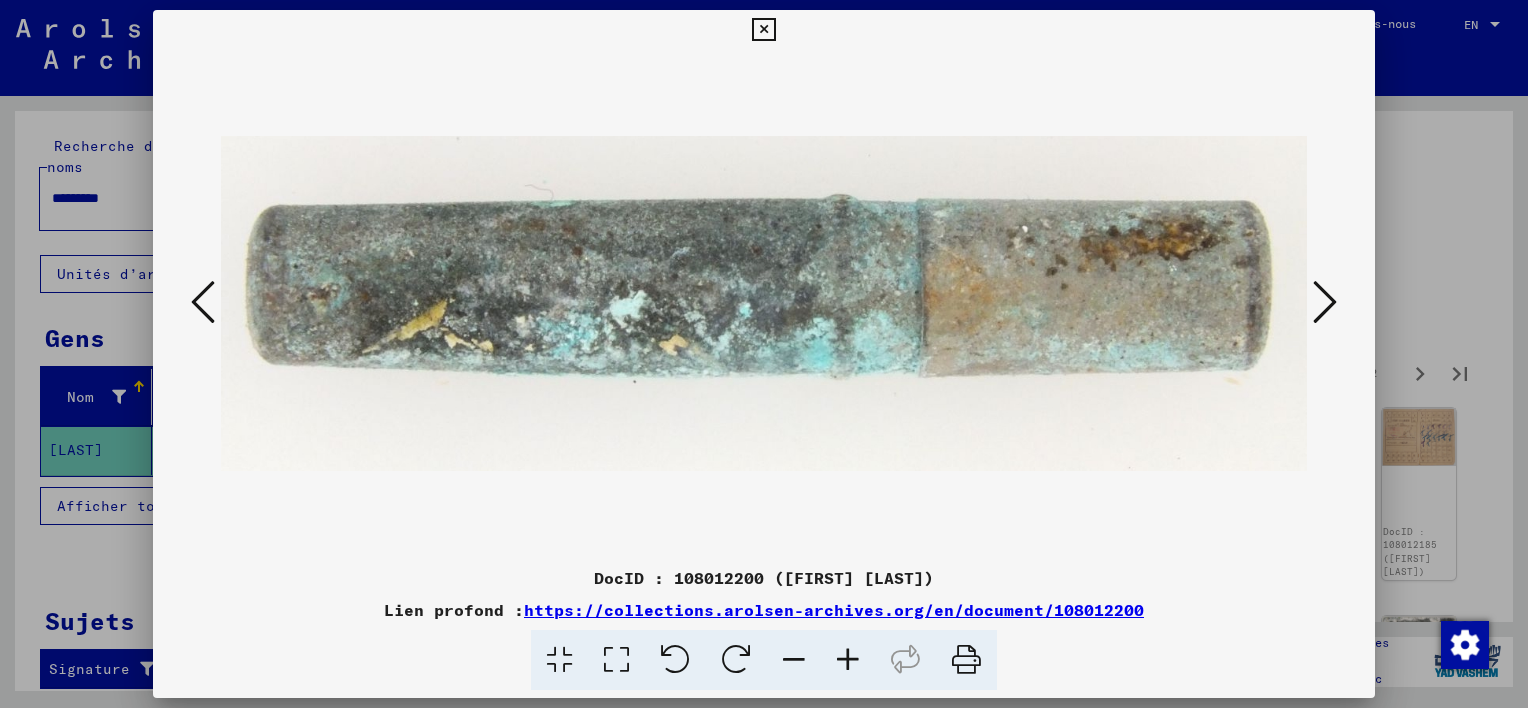 click at bounding box center [1325, 302] 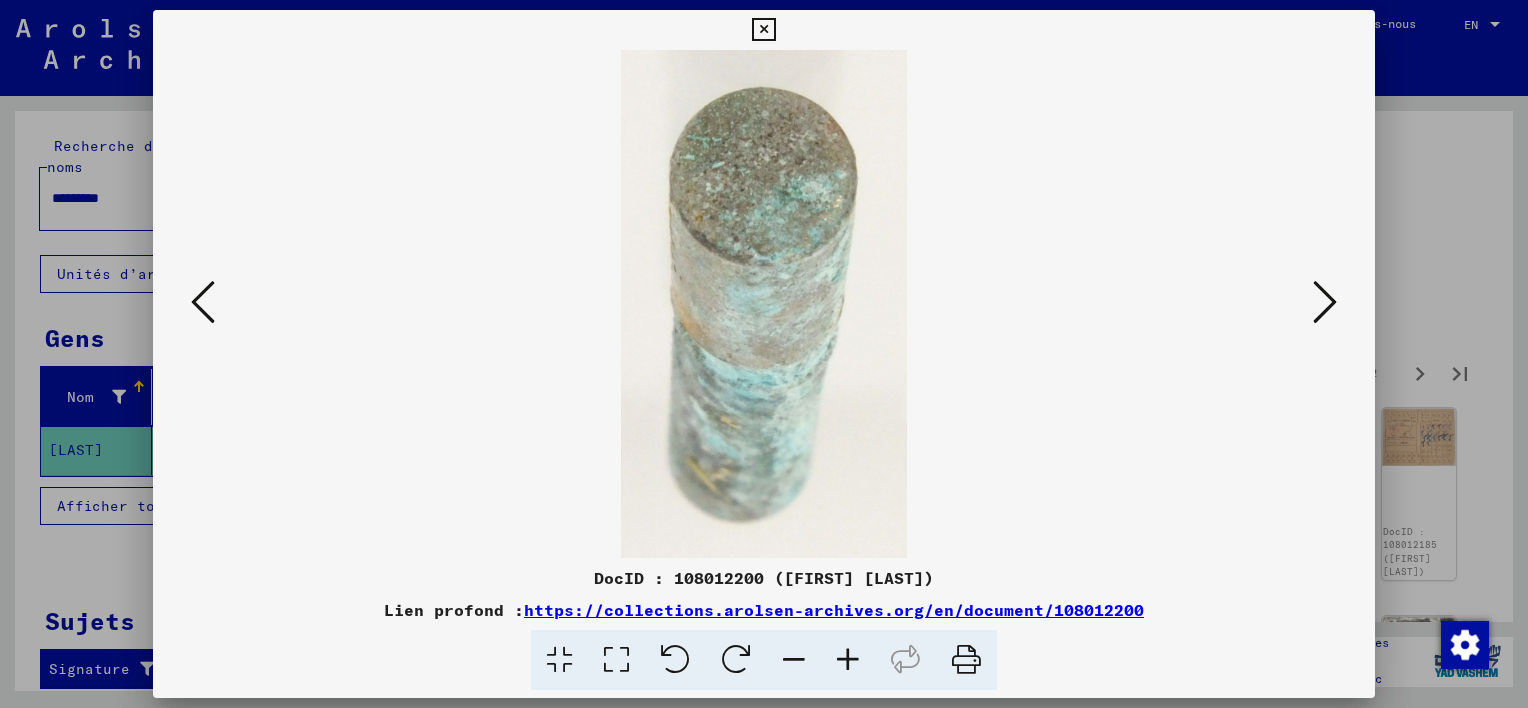click at bounding box center (1325, 302) 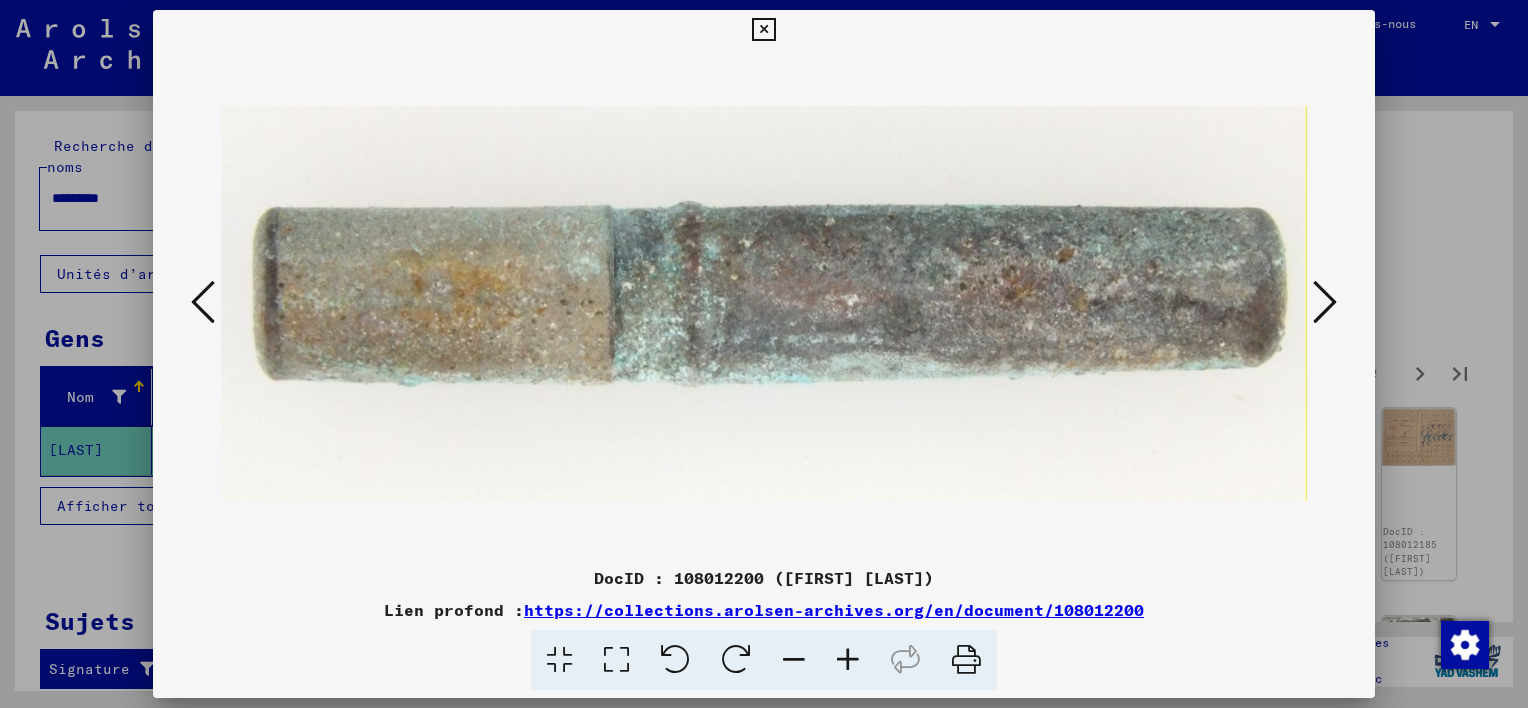click at bounding box center [1325, 302] 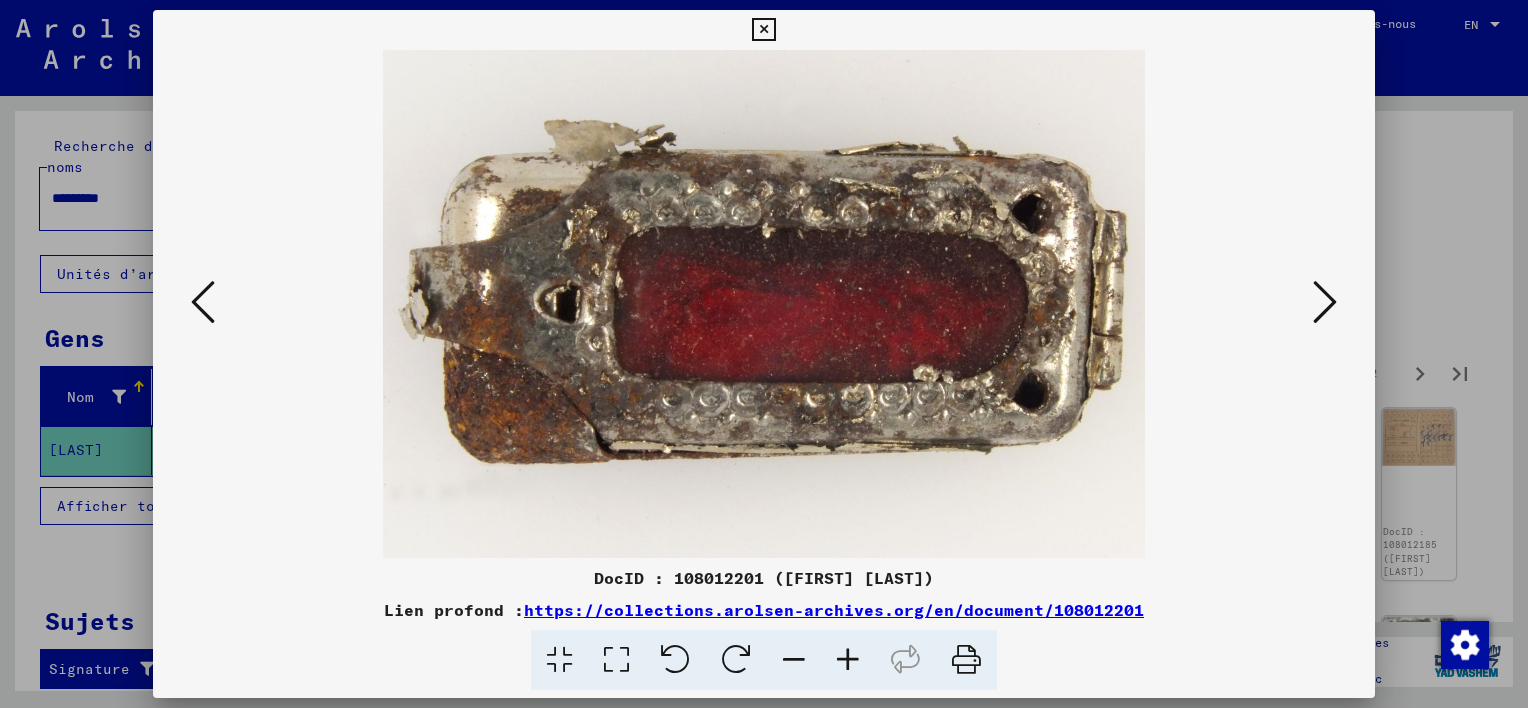 click at bounding box center (1325, 302) 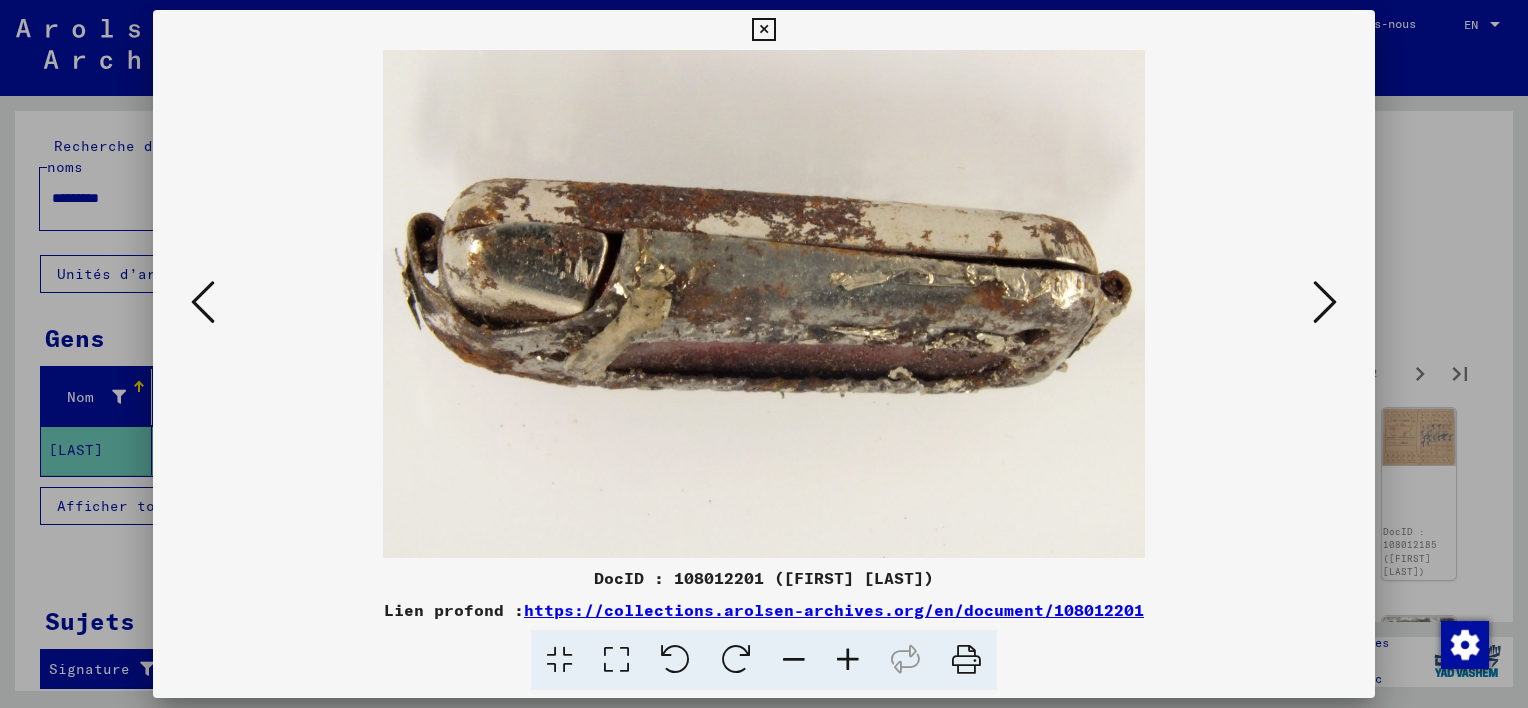 click at bounding box center (1325, 302) 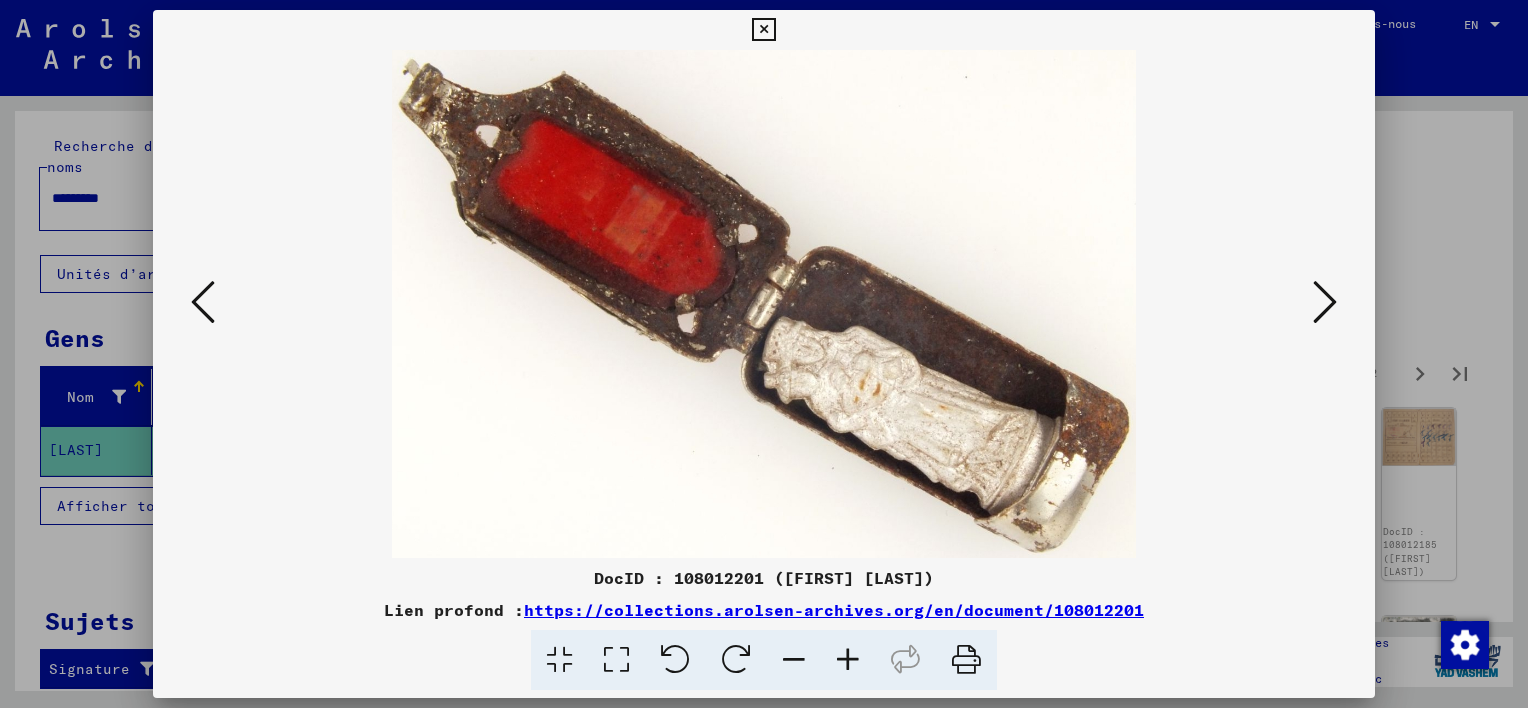 click at bounding box center [1325, 302] 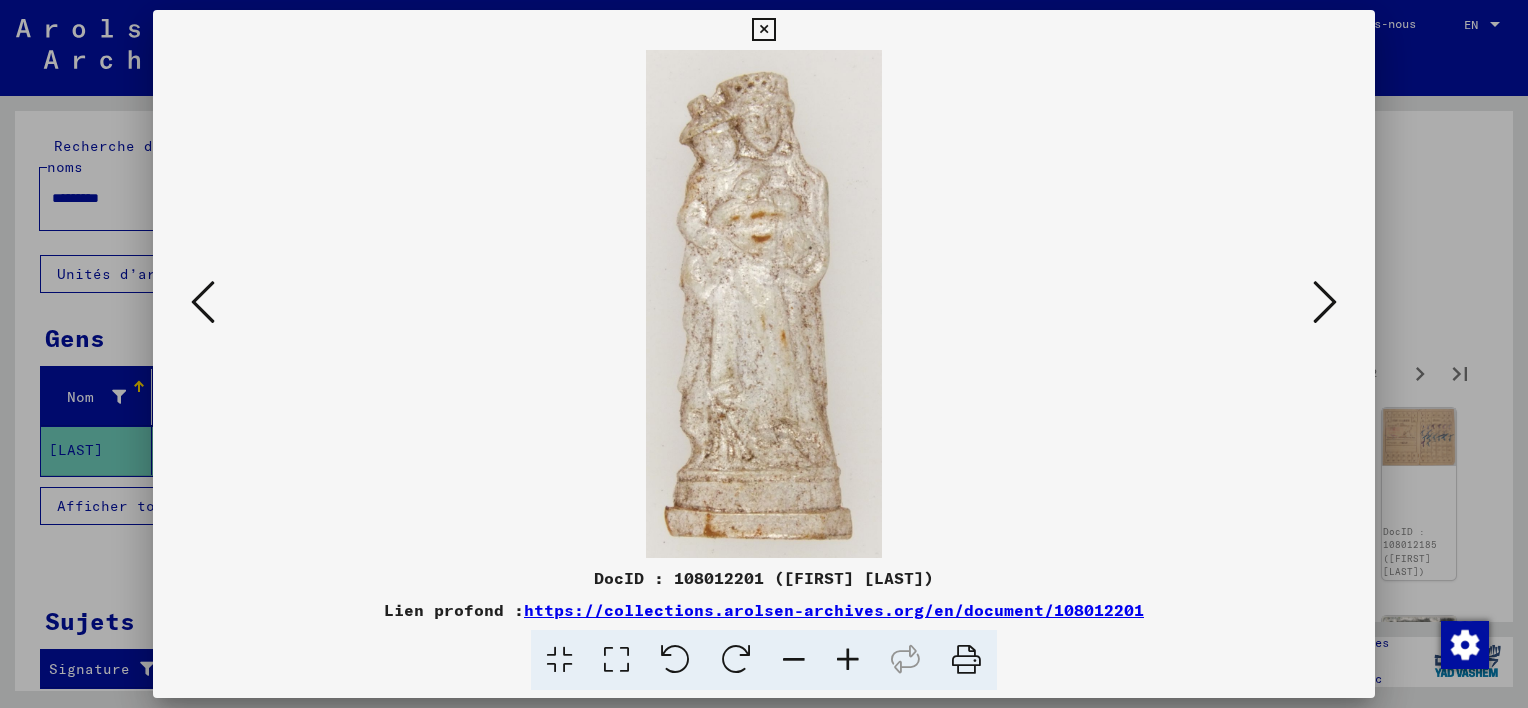 click at bounding box center [1325, 302] 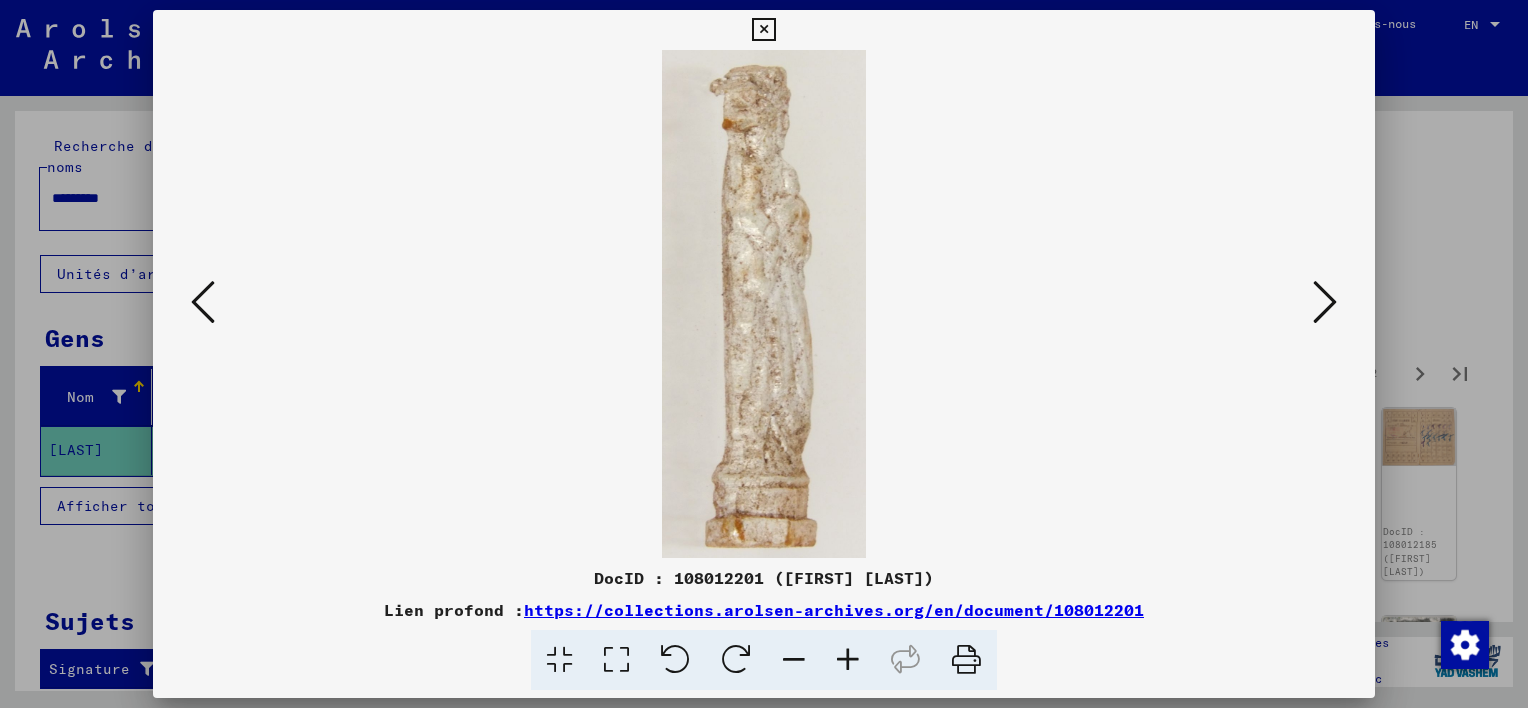 click at bounding box center [1325, 302] 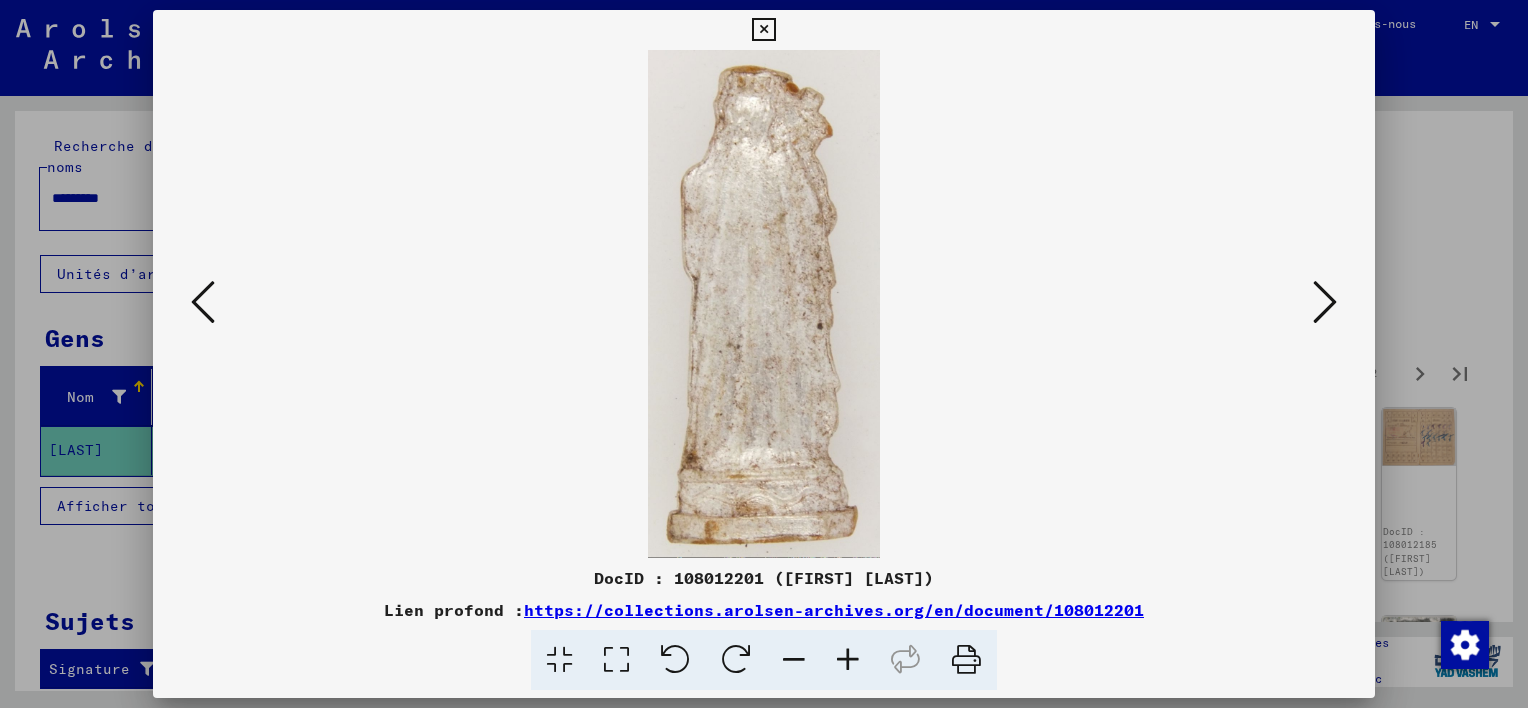 click at bounding box center [1325, 302] 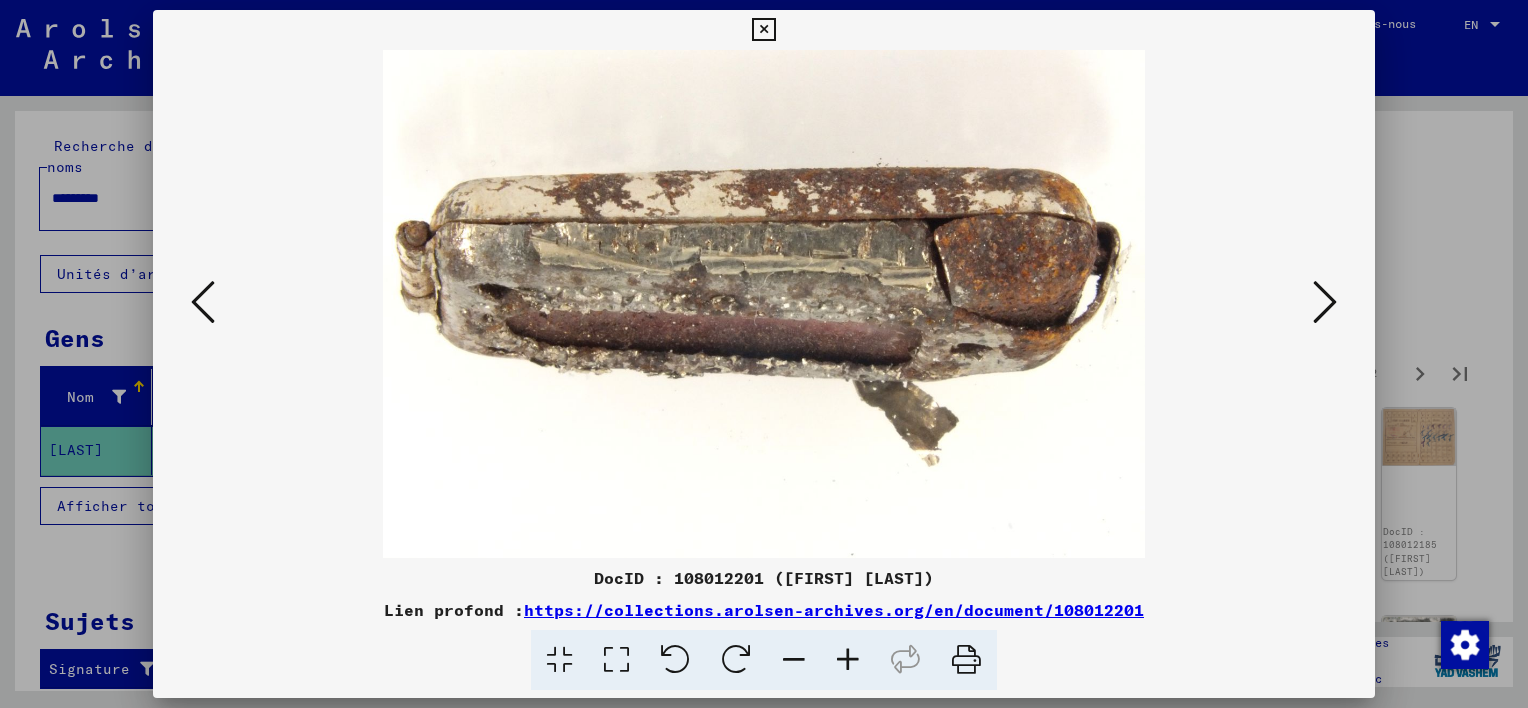 click at bounding box center (1325, 302) 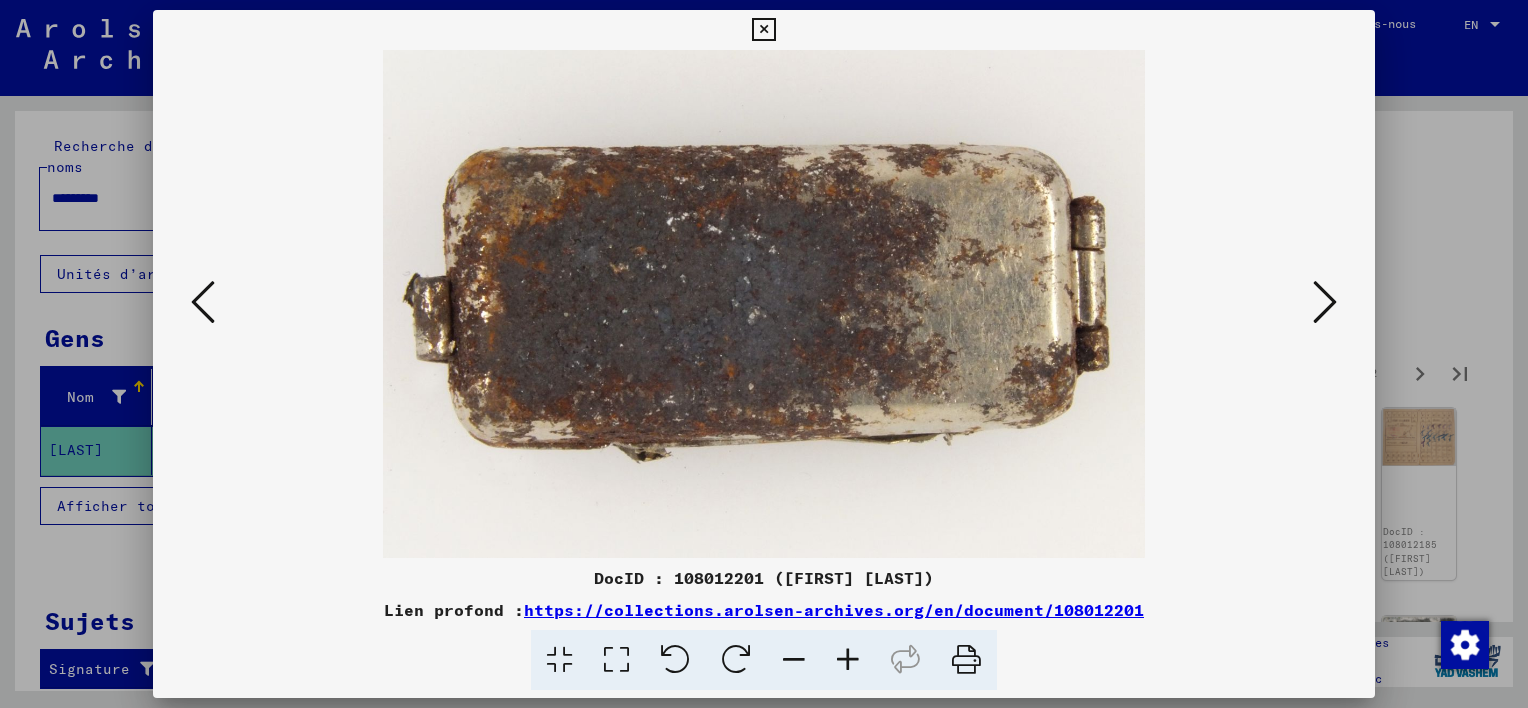 click at bounding box center (1325, 302) 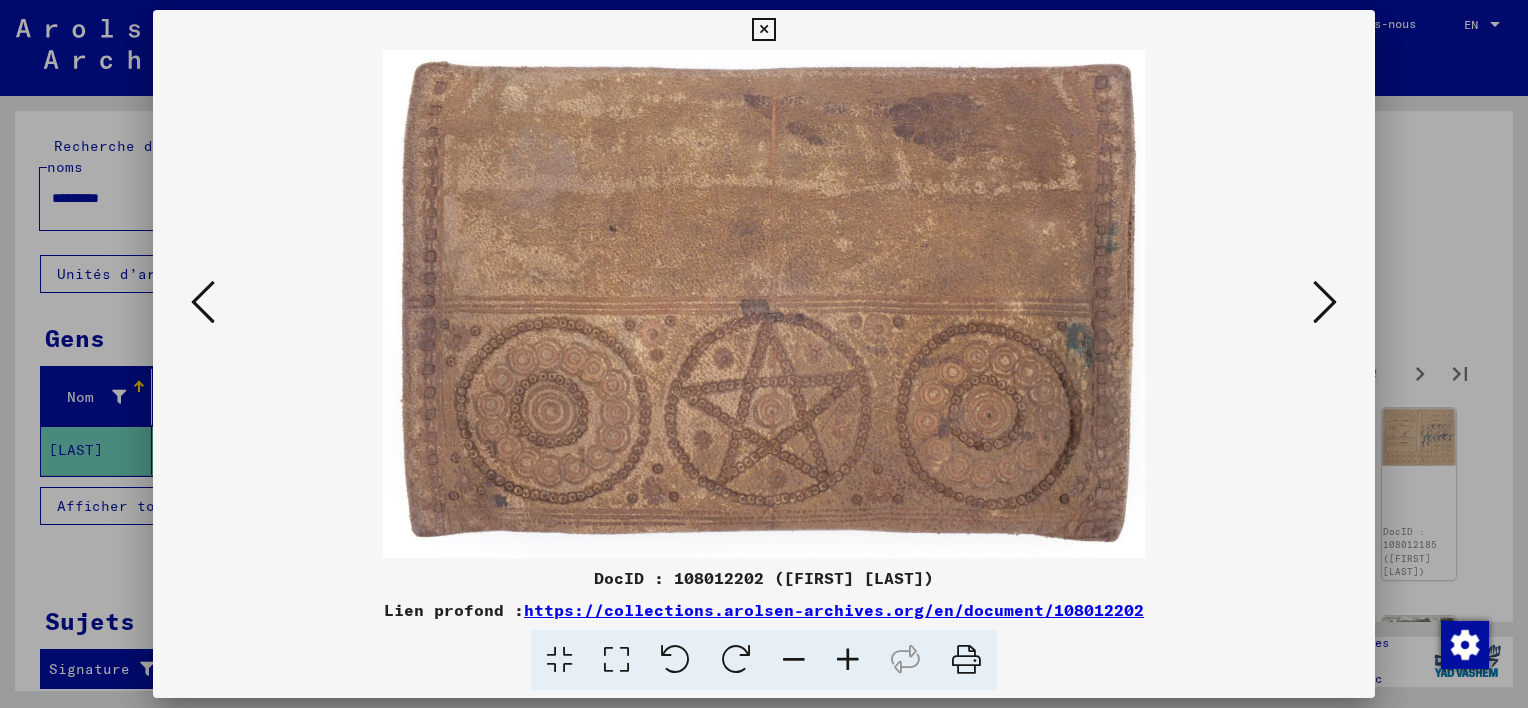 click at bounding box center (1325, 302) 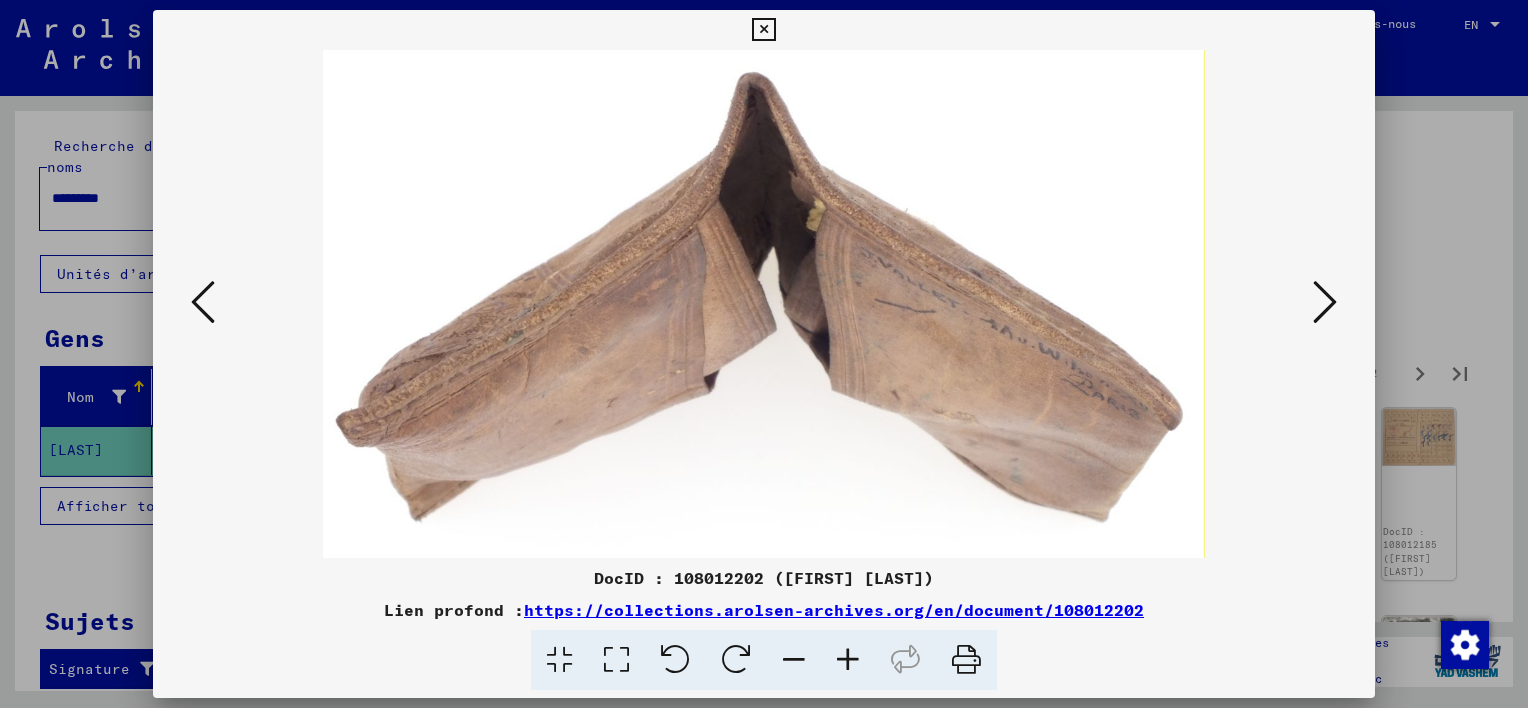 click at bounding box center (1325, 302) 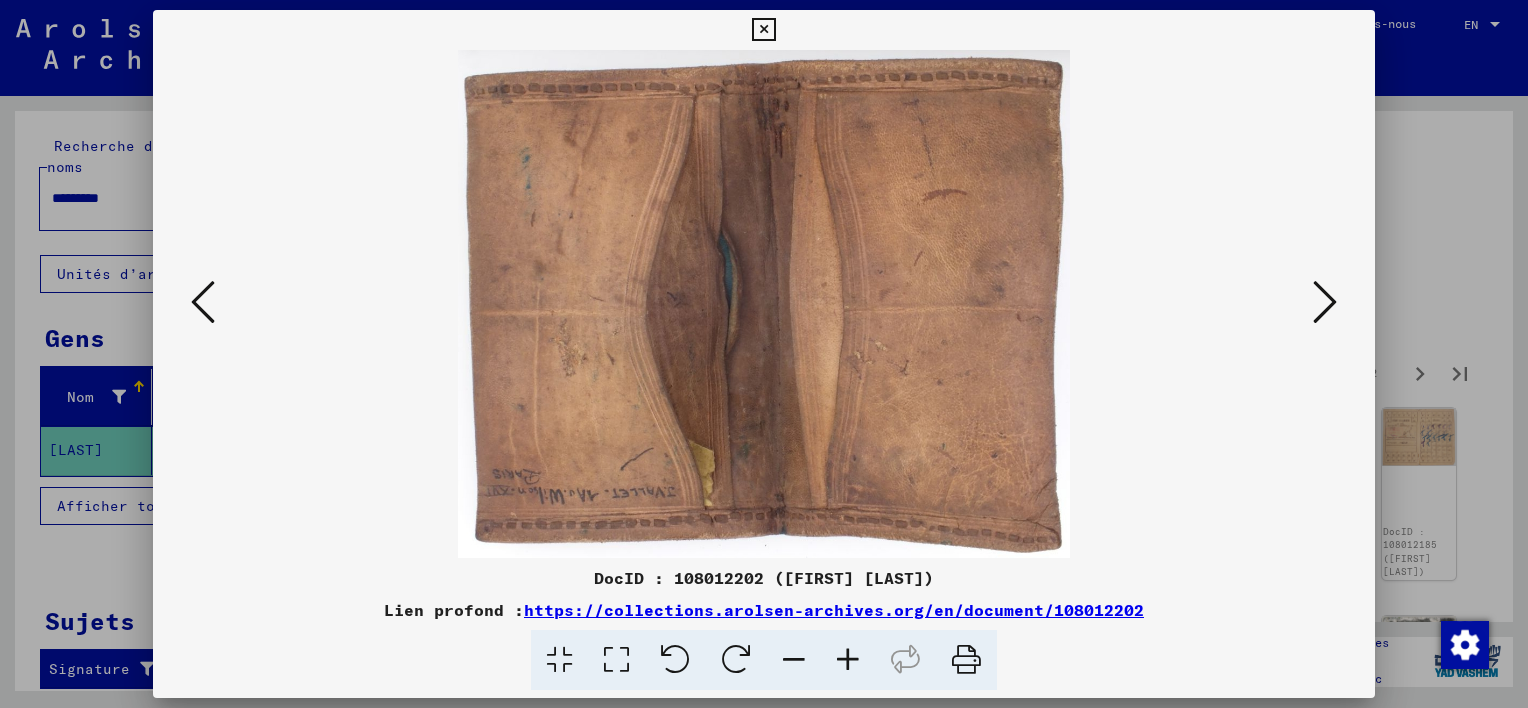 click at bounding box center [1325, 302] 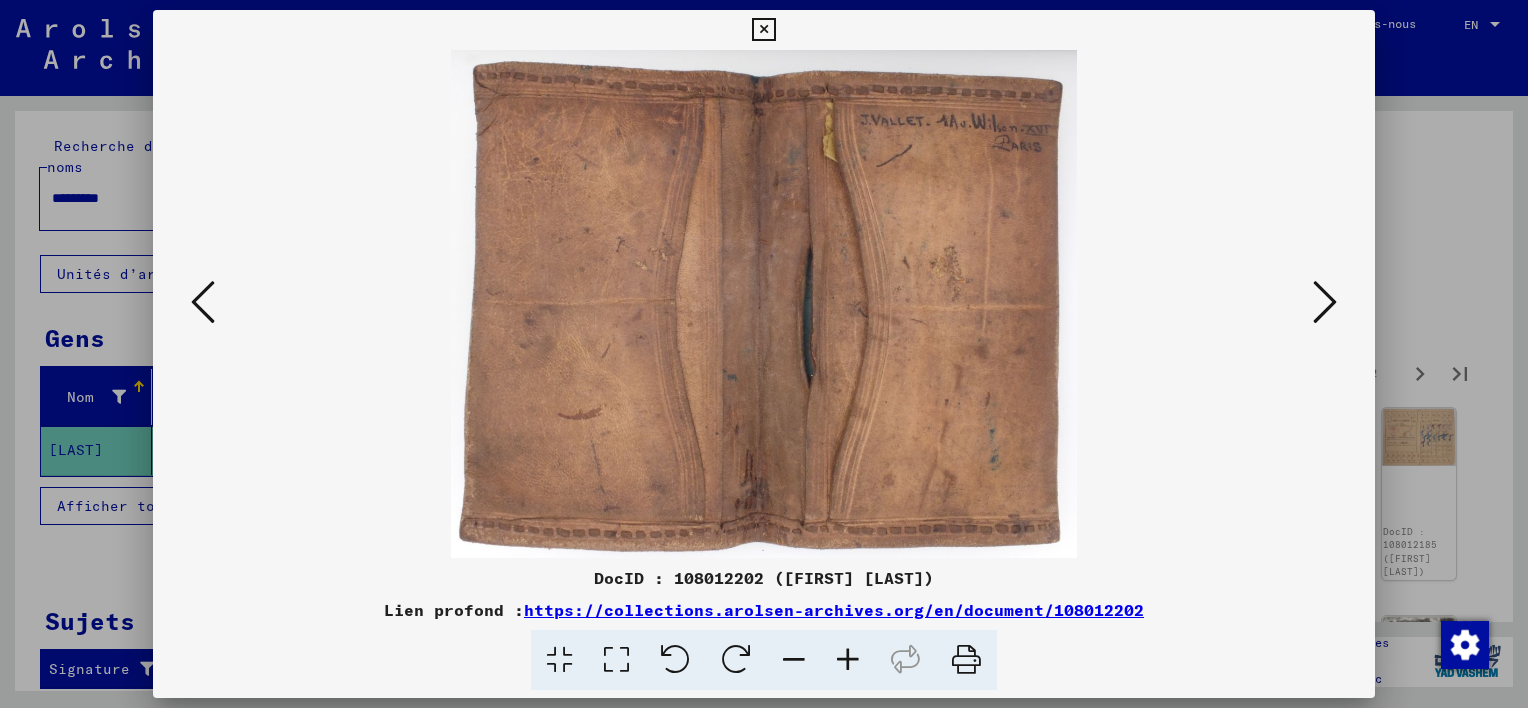 click at bounding box center [1325, 302] 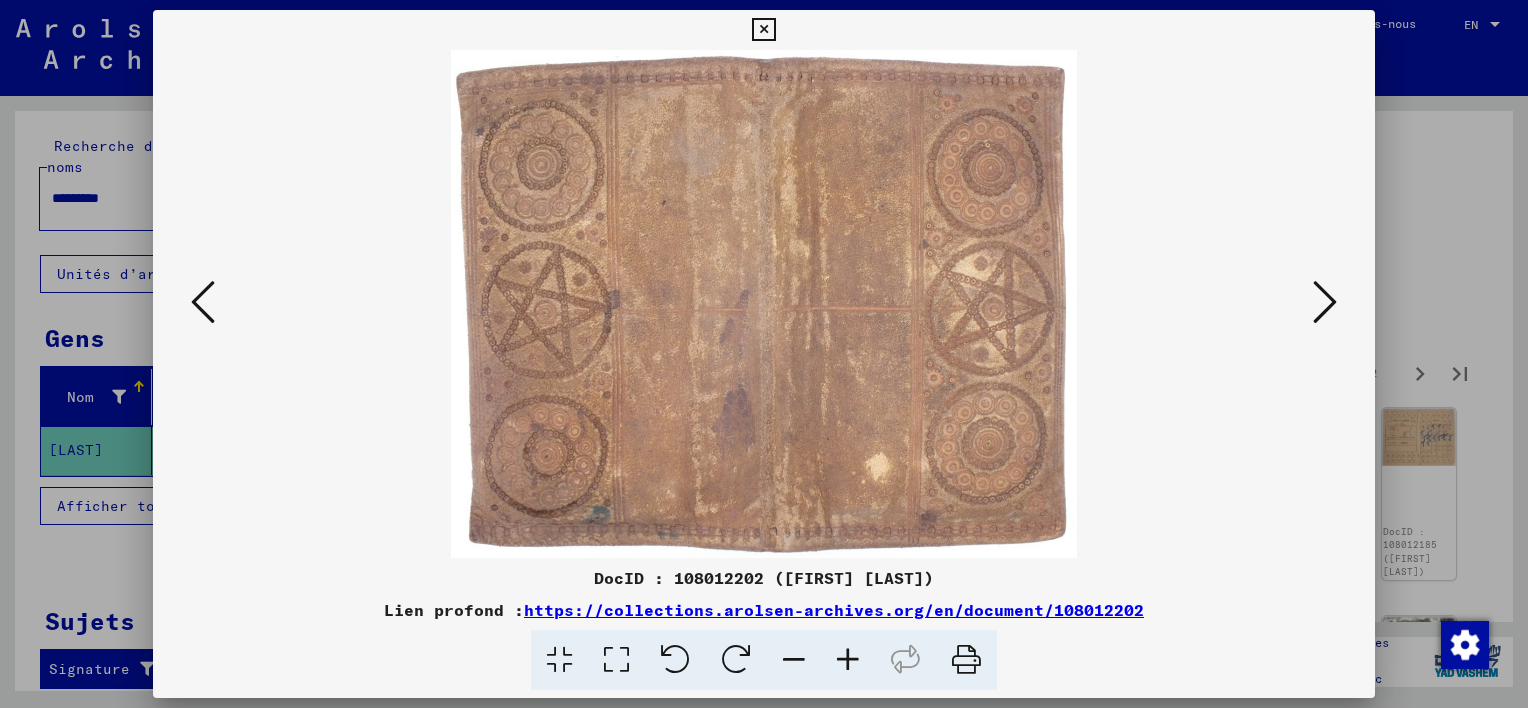click at bounding box center (1325, 302) 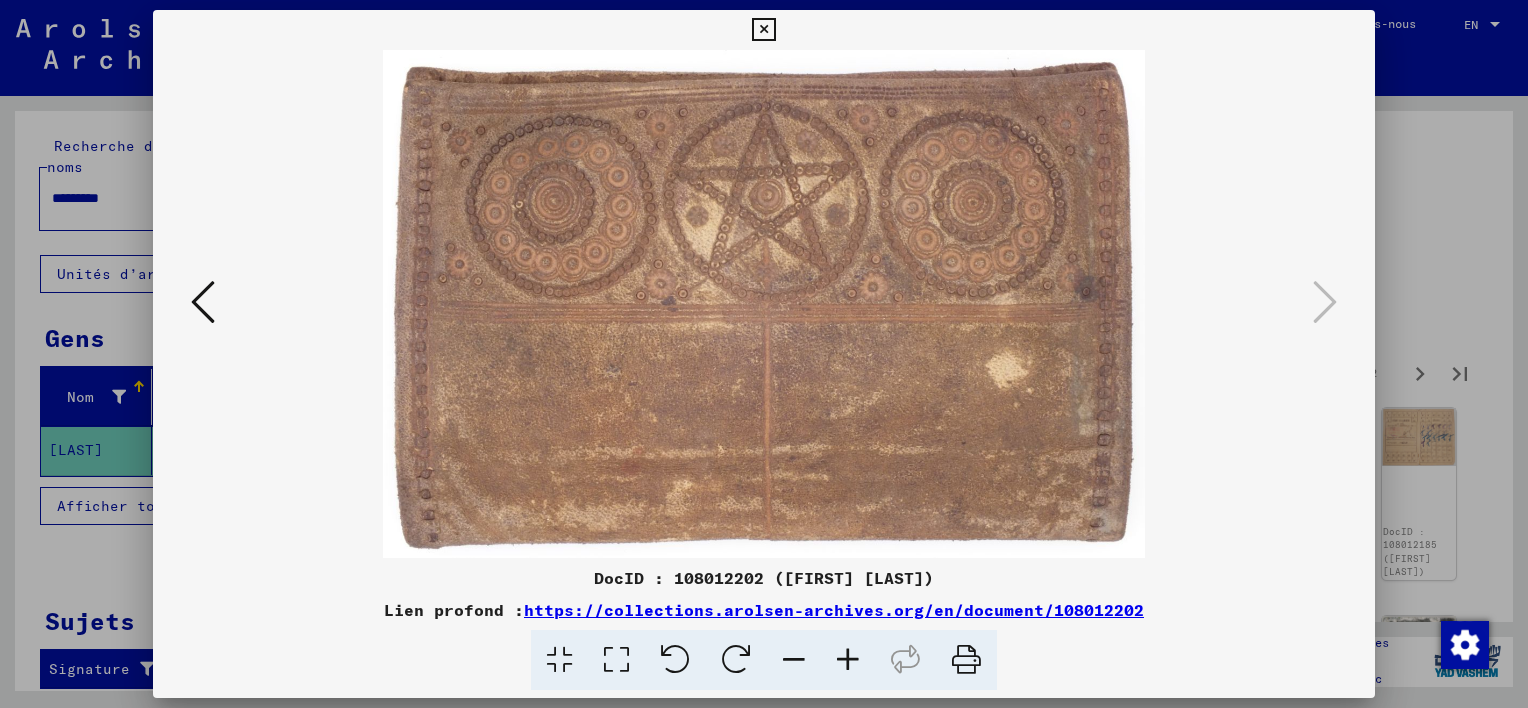 click at bounding box center (763, 30) 